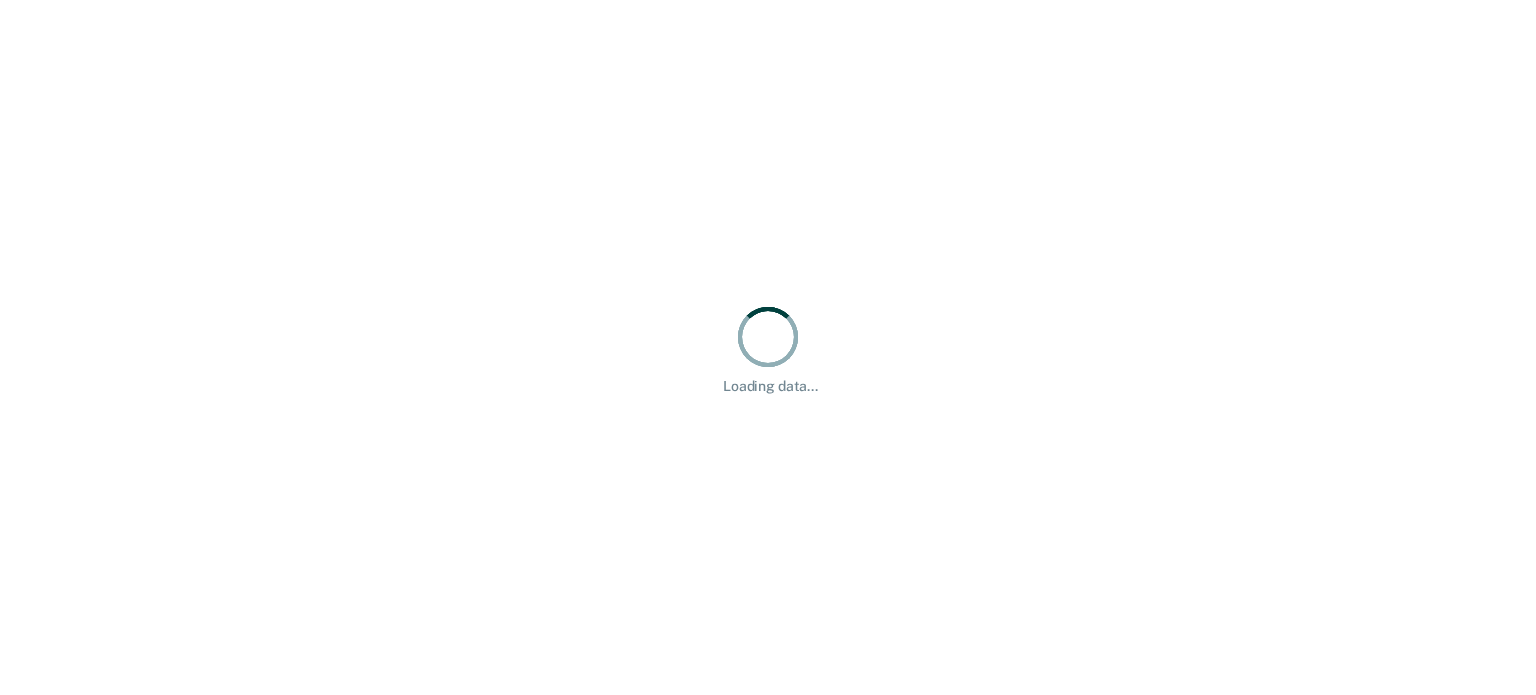 scroll, scrollTop: 0, scrollLeft: 0, axis: both 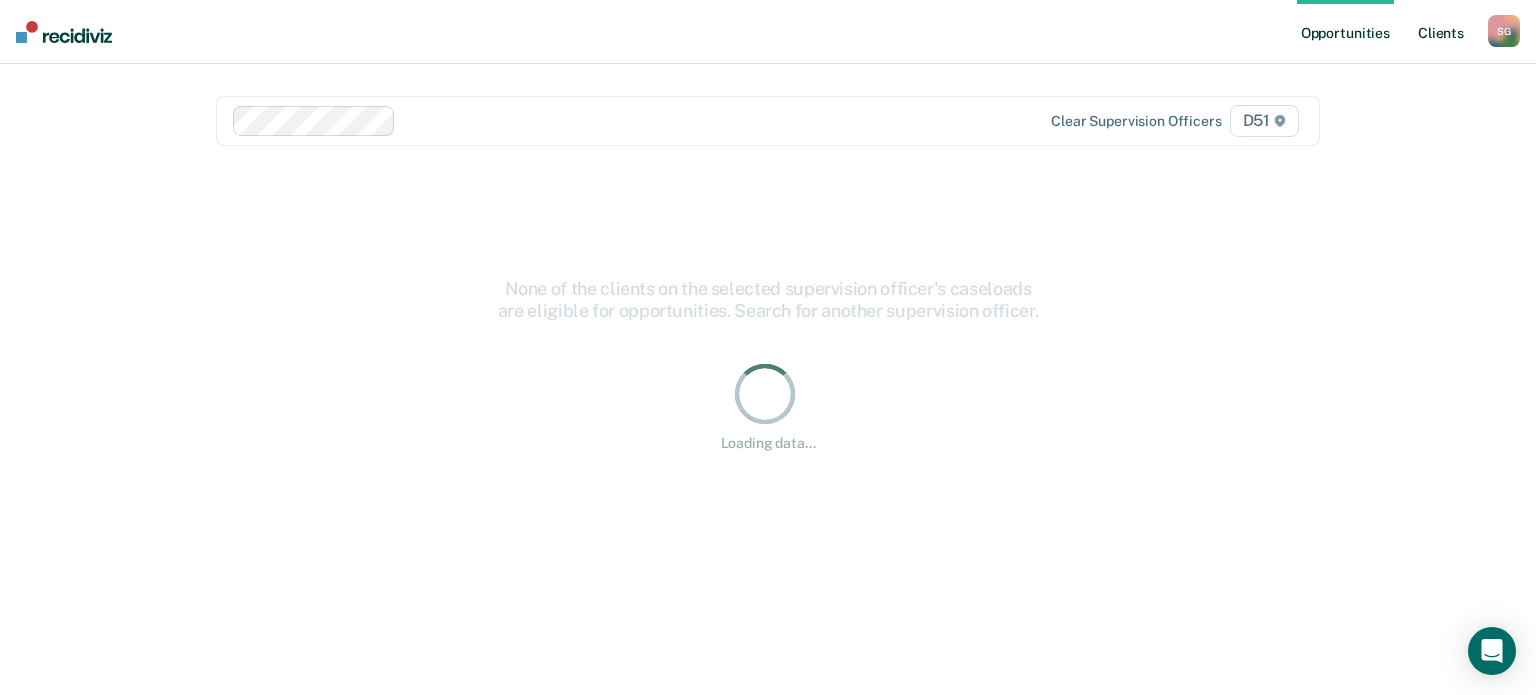 click on "Client s" at bounding box center [1441, 32] 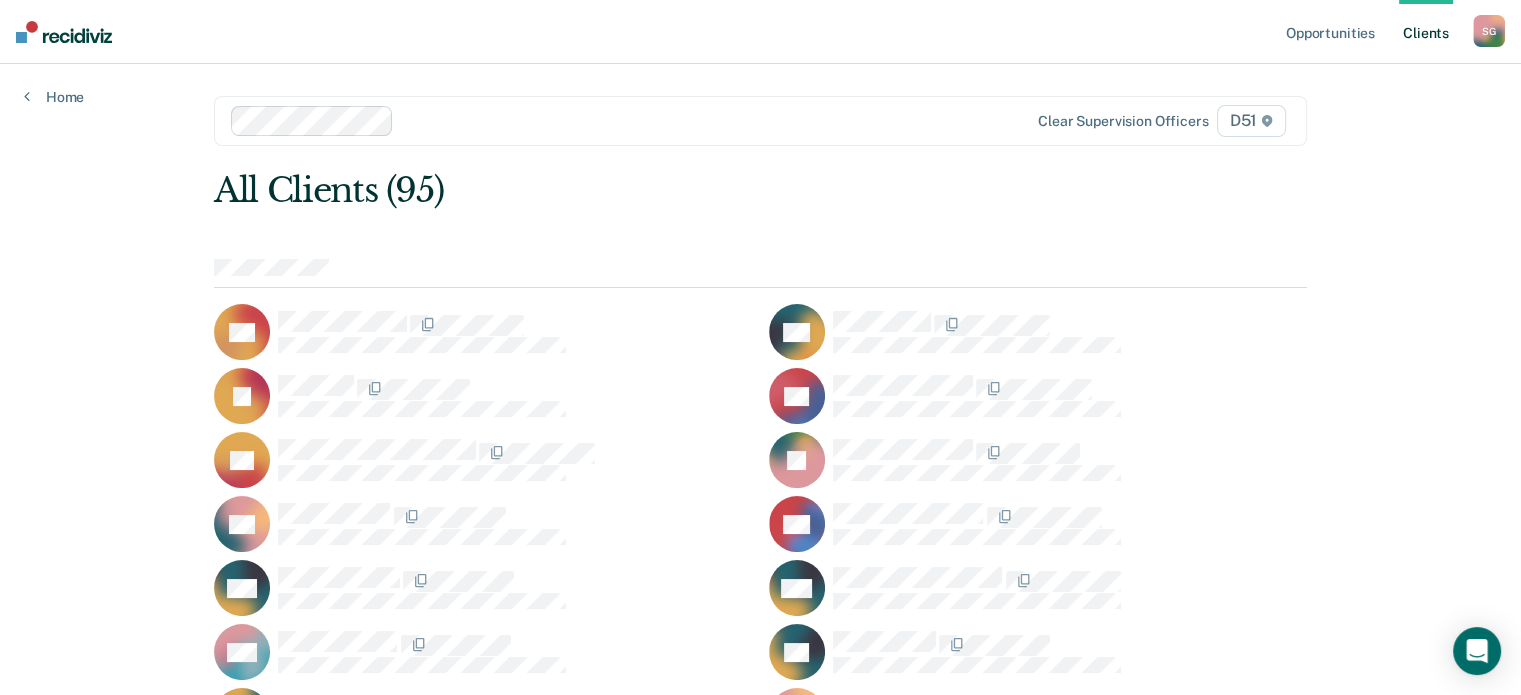 scroll, scrollTop: 2020, scrollLeft: 0, axis: vertical 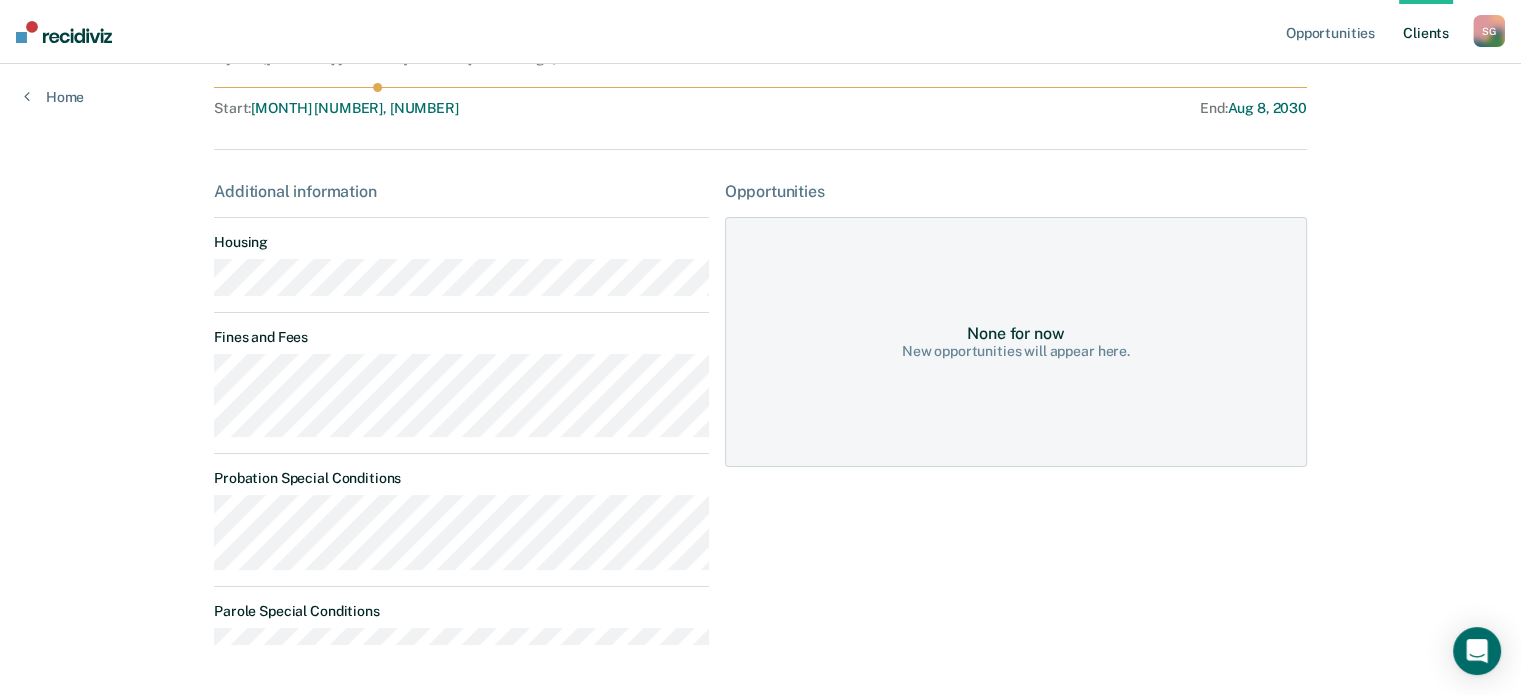 click on "Opportunities Client s [FIRST] [LAST] S G Profile How it works Log Out Home JR   Contacts Preferred Name Preferred Contact None Call Text Email None Progress toward success Supervision [NUMBER] years  ( [NUMBER] years and [NUMBER] month to go ) Assigned to  Start :  [MONTH] [NUMBER], [NUMBER] End :  [MONTH] [NUMBER], [NUMBER] Additional information Housing   Fines and Fees Probation Special Conditions Parole Special Conditions Opportunities None for now New opportunities will appear here." at bounding box center (760, 282) 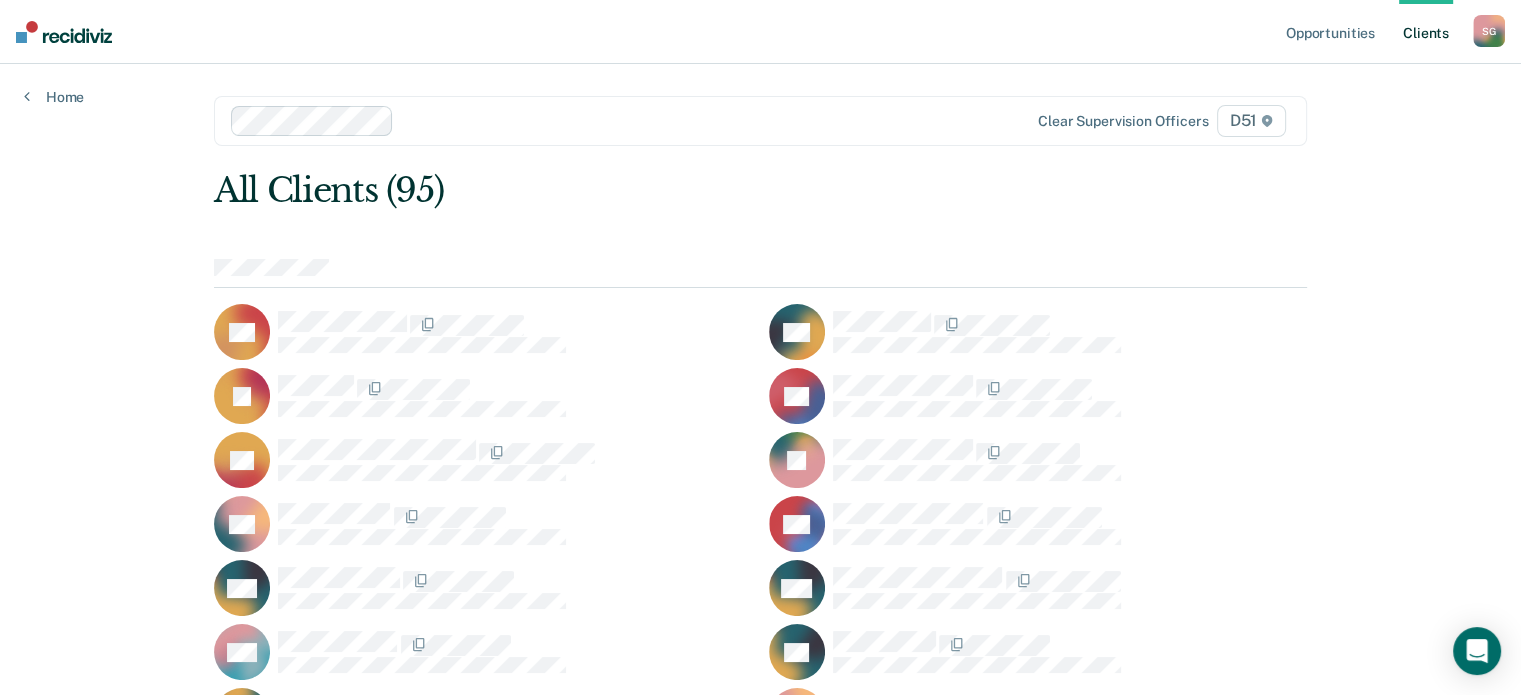 scroll, scrollTop: 2212, scrollLeft: 0, axis: vertical 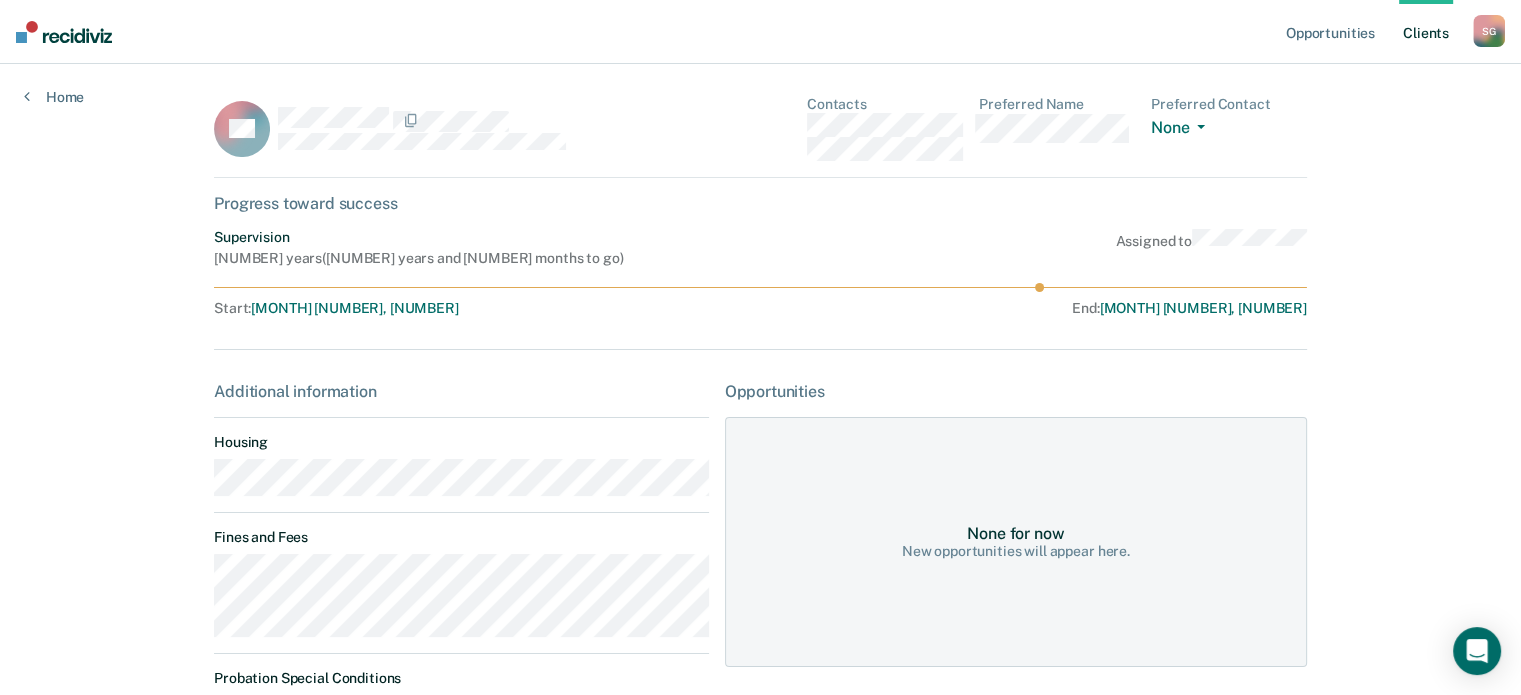 click on "Opportunities Client s [FIRST] [LAST] S G Profile How it works Log Out Home AS   Contacts Preferred Name Preferred Contact None Call Text Email None Progress toward success Supervision [NUMBER] years  ( [NUMBER] years and [NUMBER] months to go ) Assigned to  Start :  [MONTH] [NUMBER], [NUMBER] End :  [MONTH] [NUMBER], [NUMBER] Additional information Housing   Fines and Fees Probation Special Conditions Parole Special Conditions Opportunities None for now New opportunities will appear here." at bounding box center [760, 453] 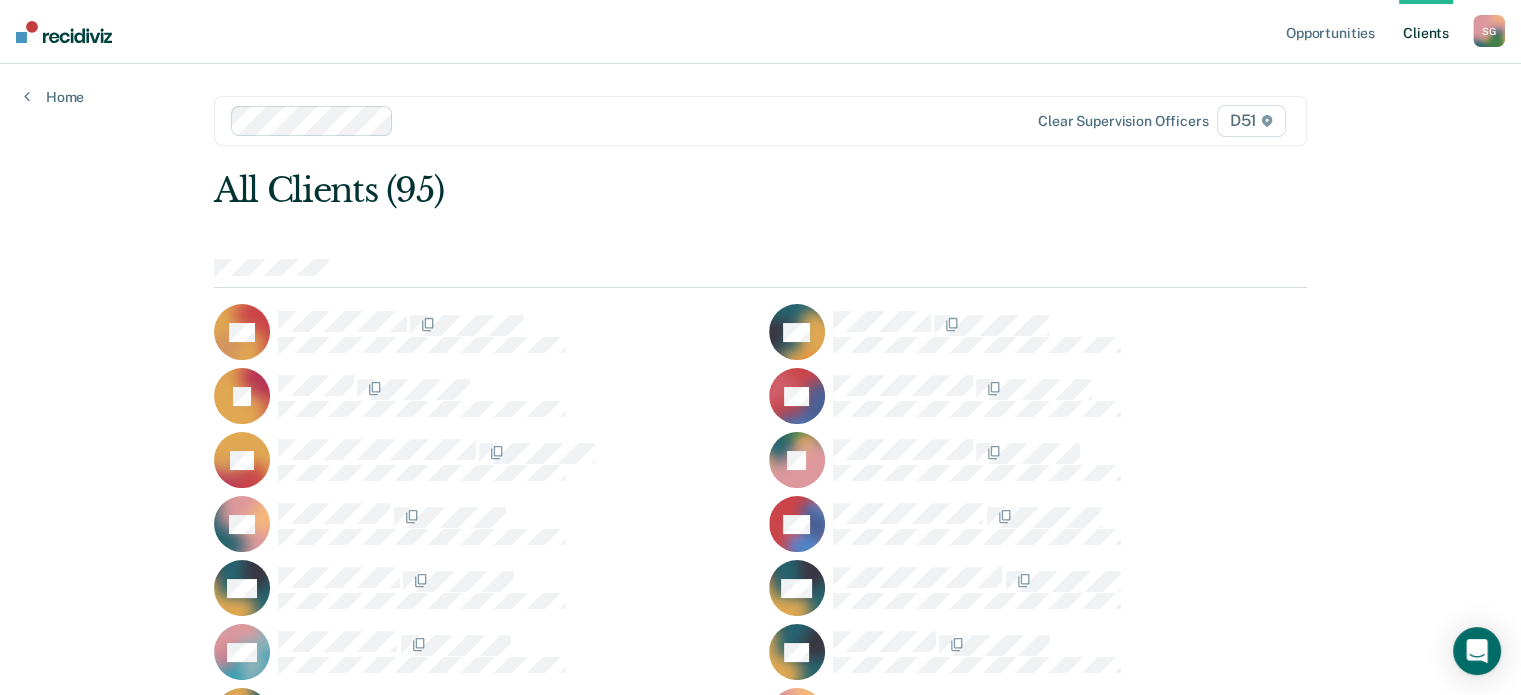 scroll, scrollTop: 1892, scrollLeft: 0, axis: vertical 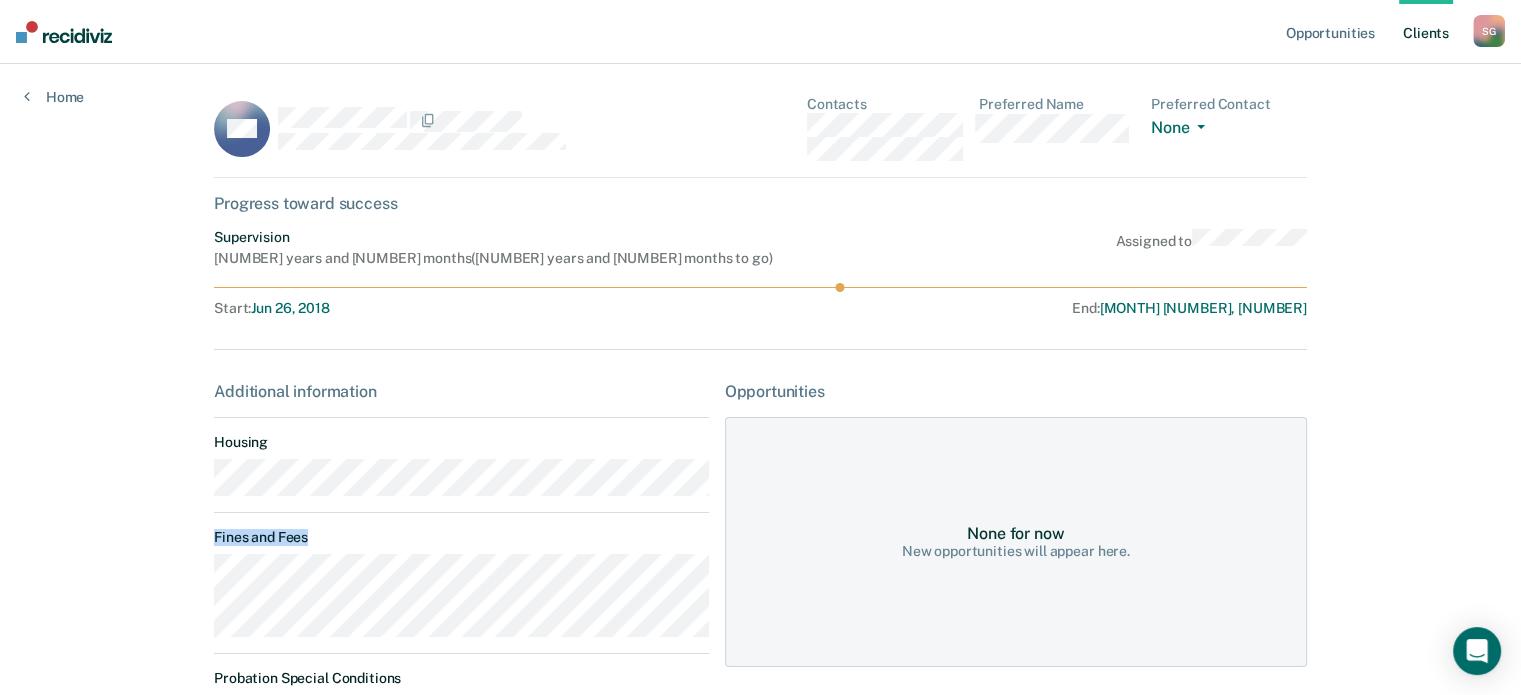 drag, startPoint x: 364, startPoint y: 646, endPoint x: 157, endPoint y: 579, distance: 217.57298 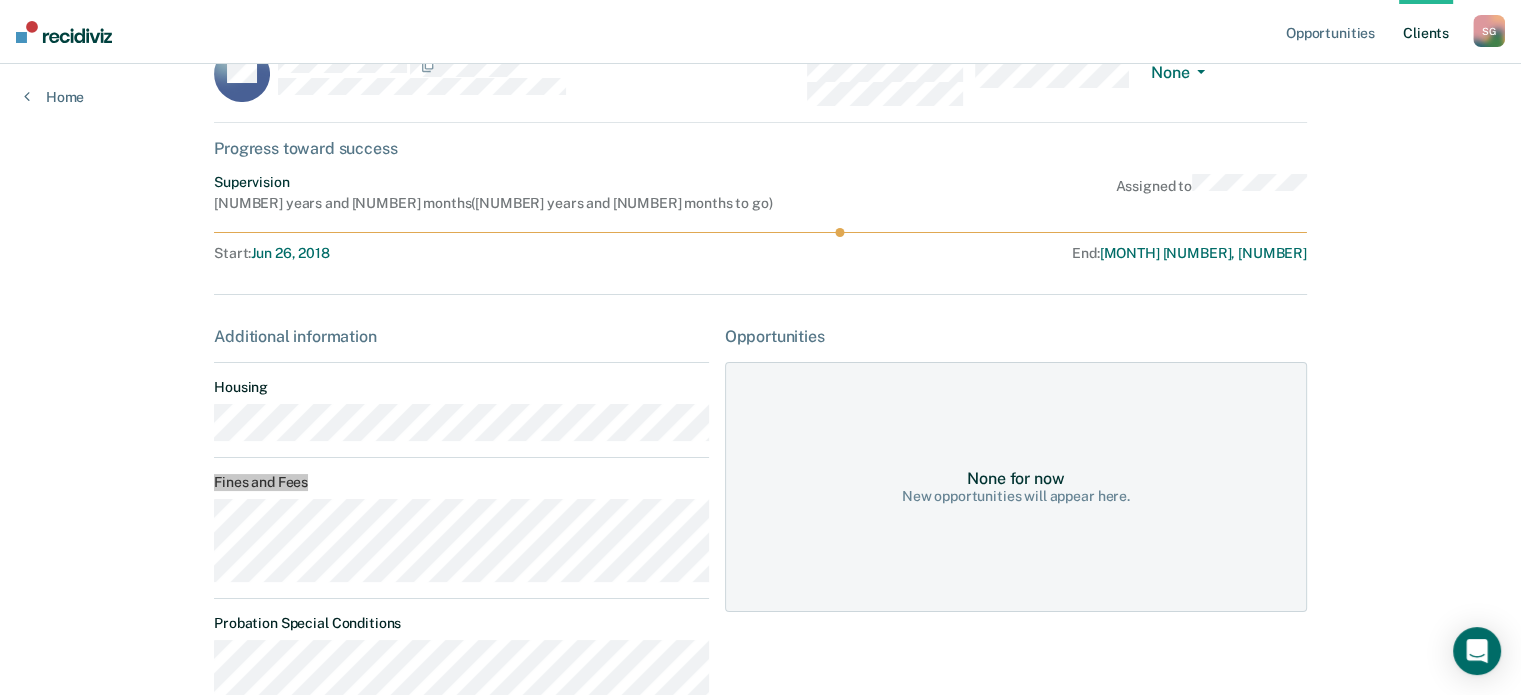 scroll, scrollTop: 100, scrollLeft: 0, axis: vertical 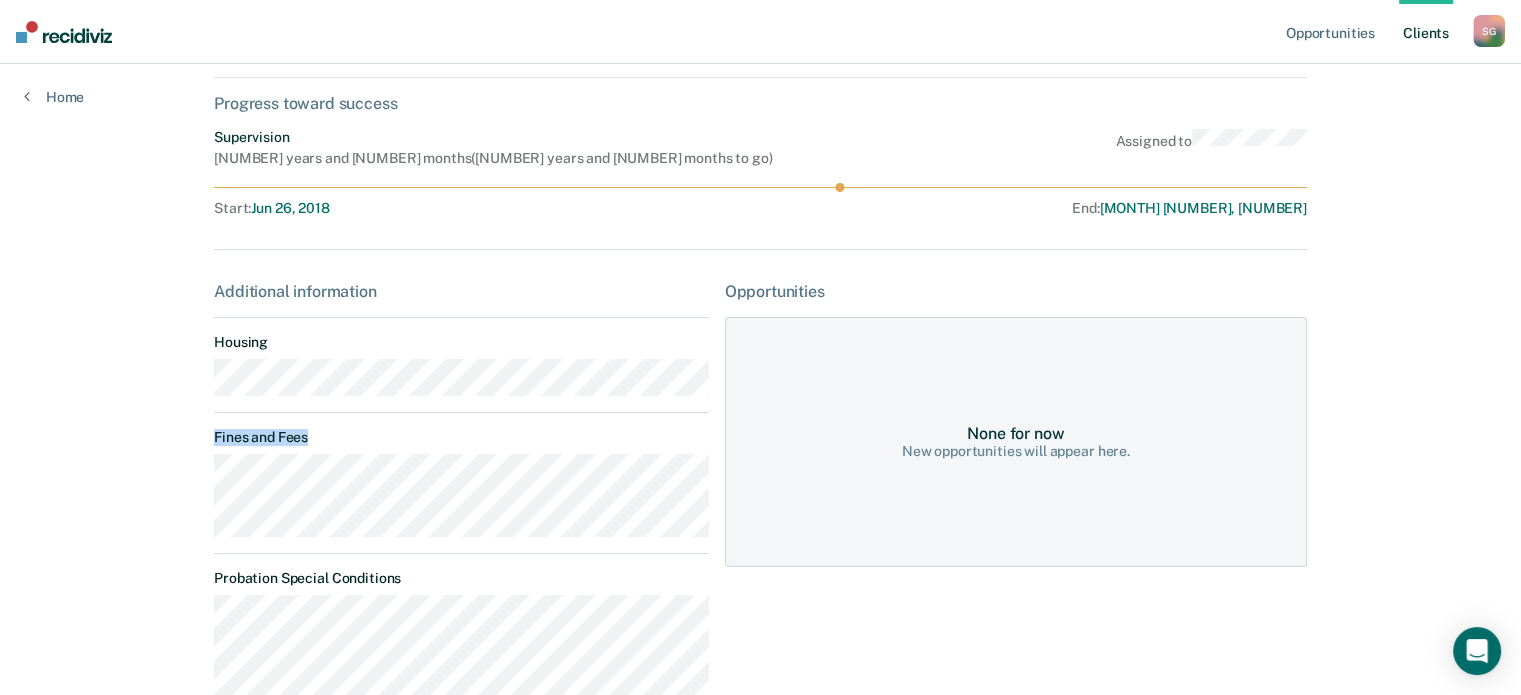 click on "Client s" at bounding box center (1426, 32) 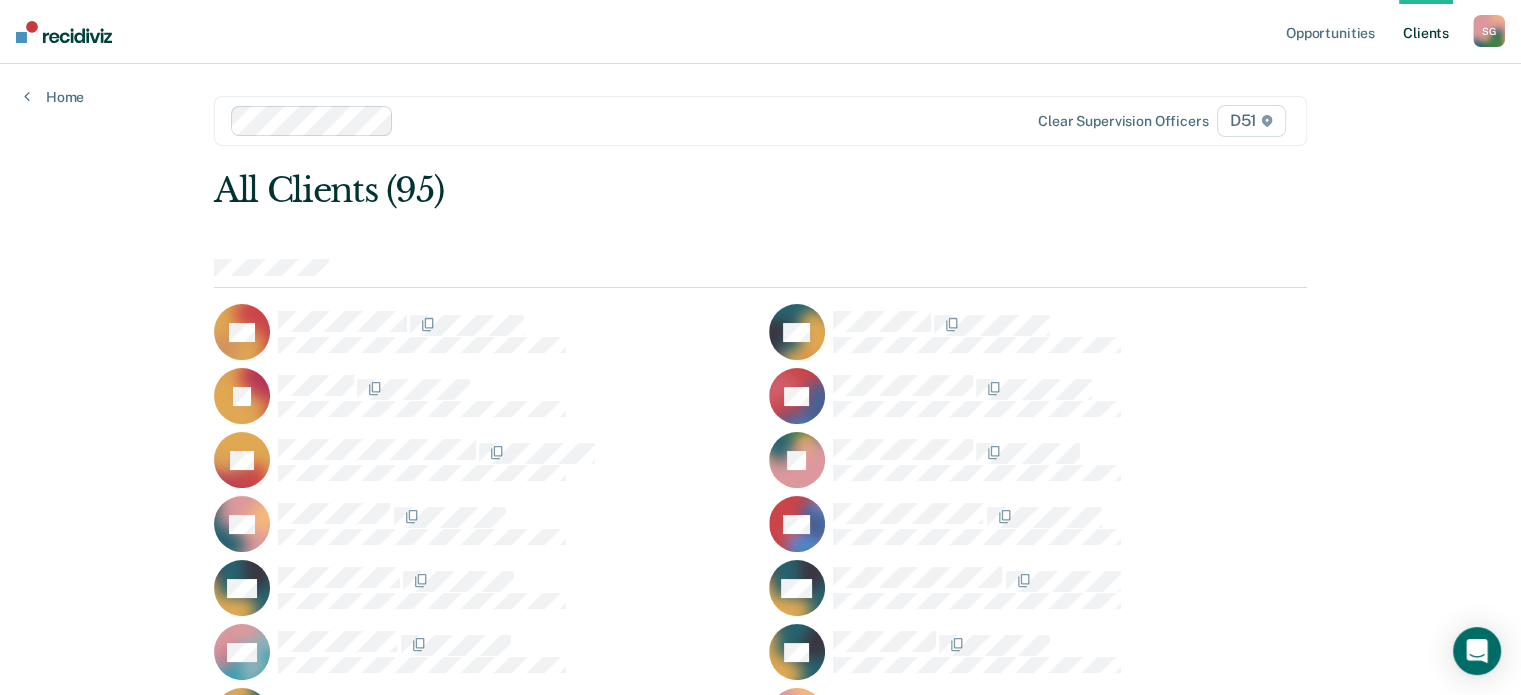scroll, scrollTop: 1892, scrollLeft: 0, axis: vertical 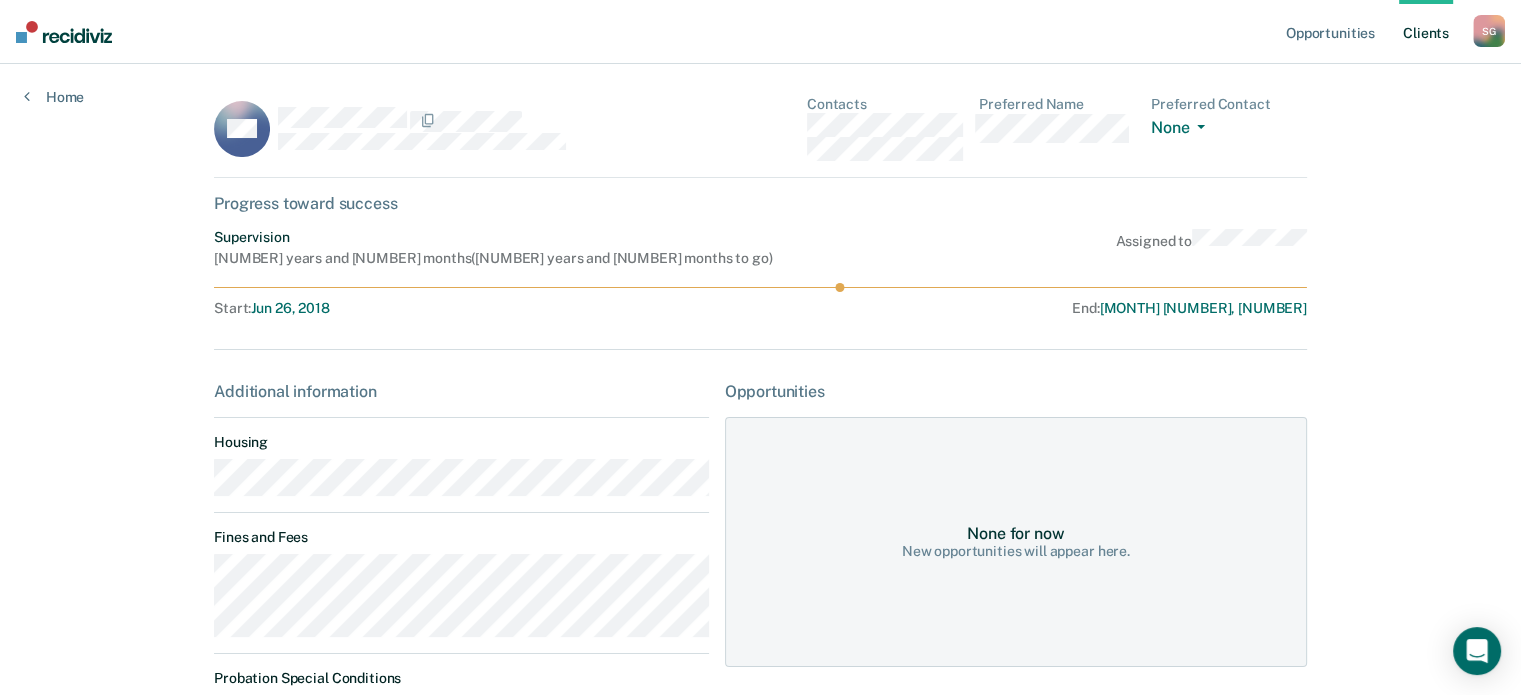 click on "MR   Contacts Preferred Name Preferred Contact None Call Text Email None Progress toward success Supervision 12 years and 3 months  ( 5 years and 2 months to go ) Assigned to  Start :  Jun 26, 2018 End :  Sep 26, 2030 Additional information Housing   Fines and Fees Probation Special Conditions Parole Special Conditions Opportunities None for now New opportunities will appear here." at bounding box center [760, 551] 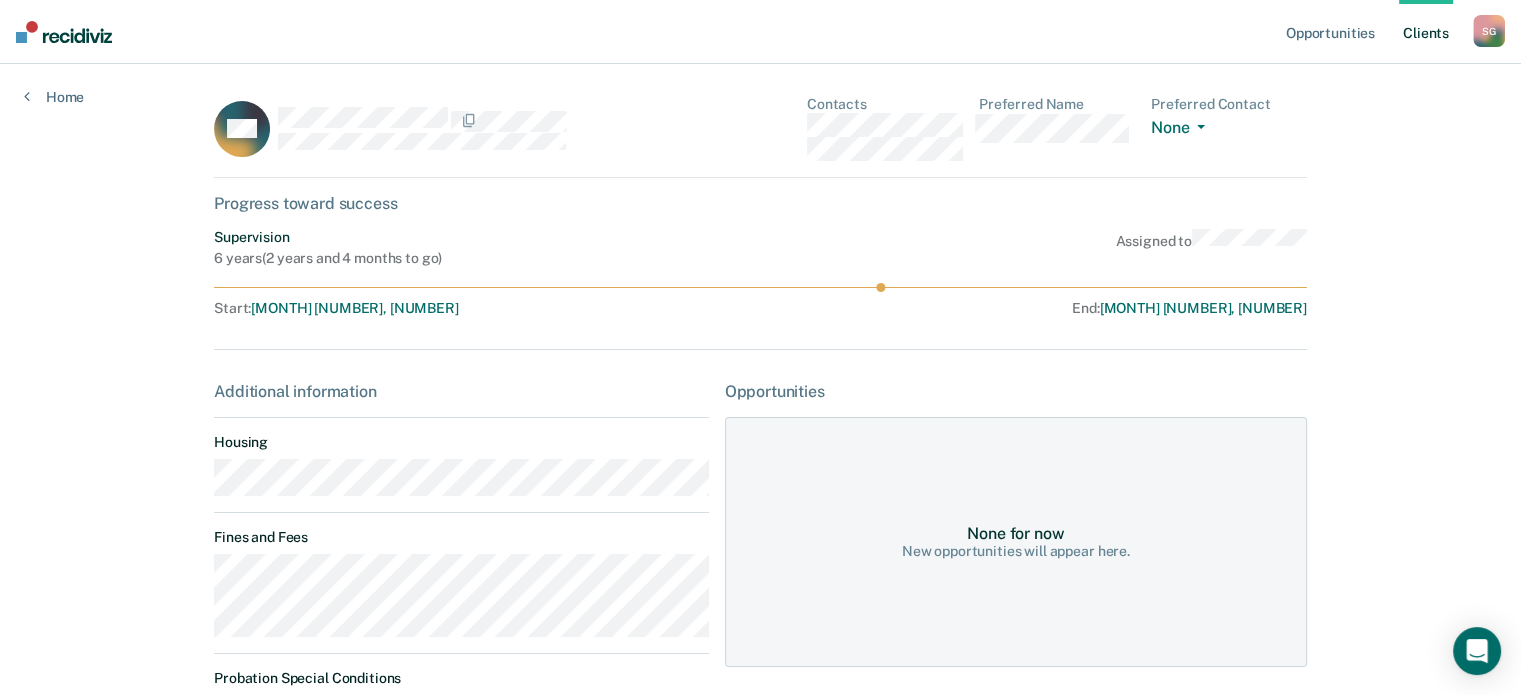 click on "Progress toward success Supervision [NUMBER] years  ( [NUMBER] years and [NUMBER] months to go ) Assigned to  Start :  [MONTH] [NUMBER], [NUMBER] End :  [MONTH] [NUMBER], [NUMBER] Additional information Housing   Fines and Fees Probation Special Conditions Parole Special Conditions Opportunities None for now New opportunities will appear here." at bounding box center [760, 461] 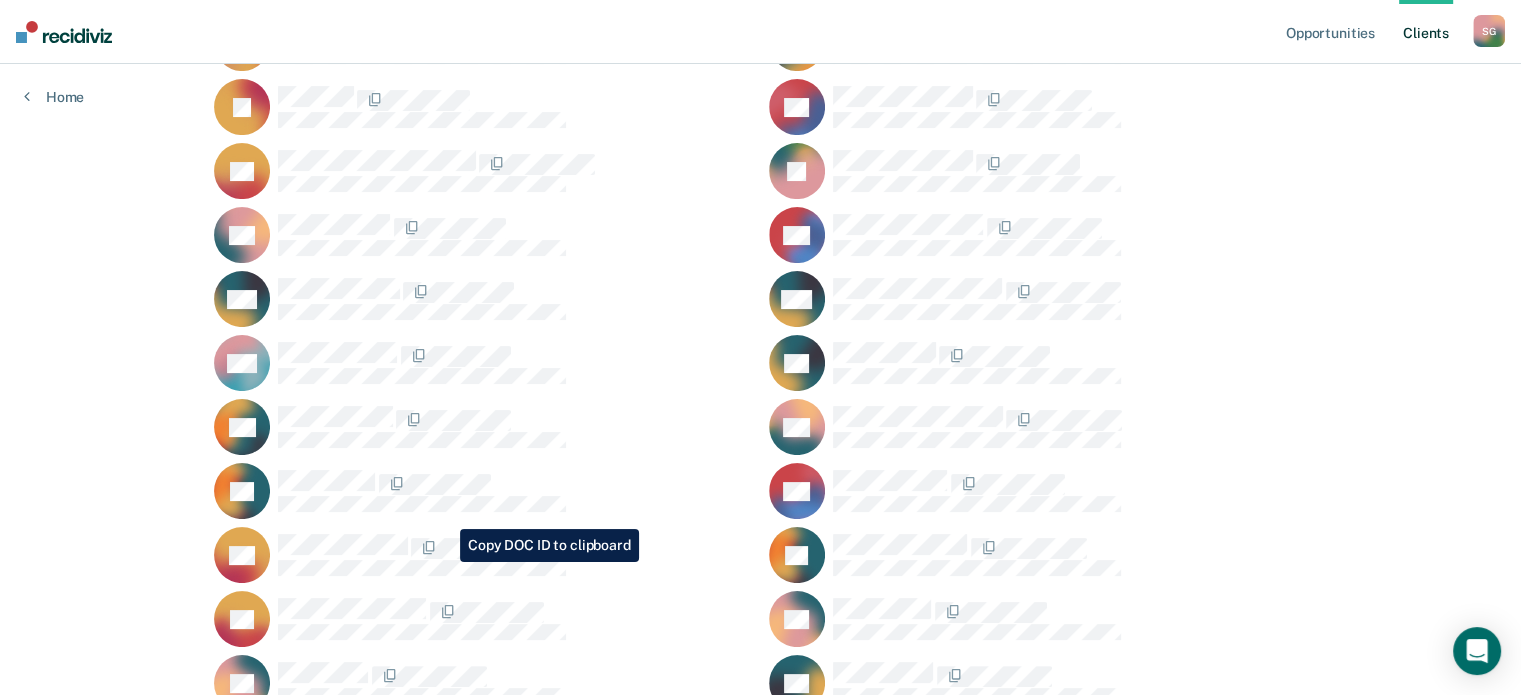 scroll, scrollTop: 318, scrollLeft: 0, axis: vertical 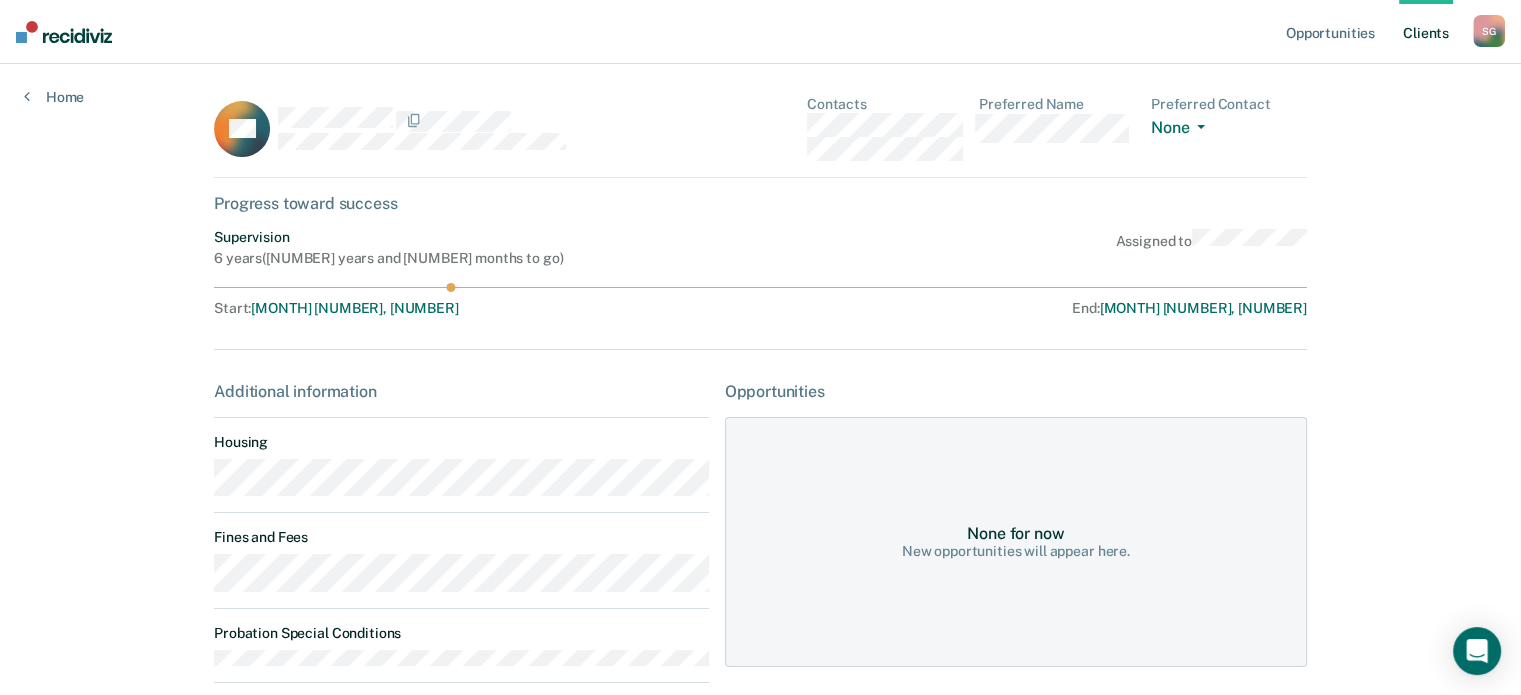 drag, startPoint x: 360, startPoint y: 591, endPoint x: 144, endPoint y: 582, distance: 216.18742 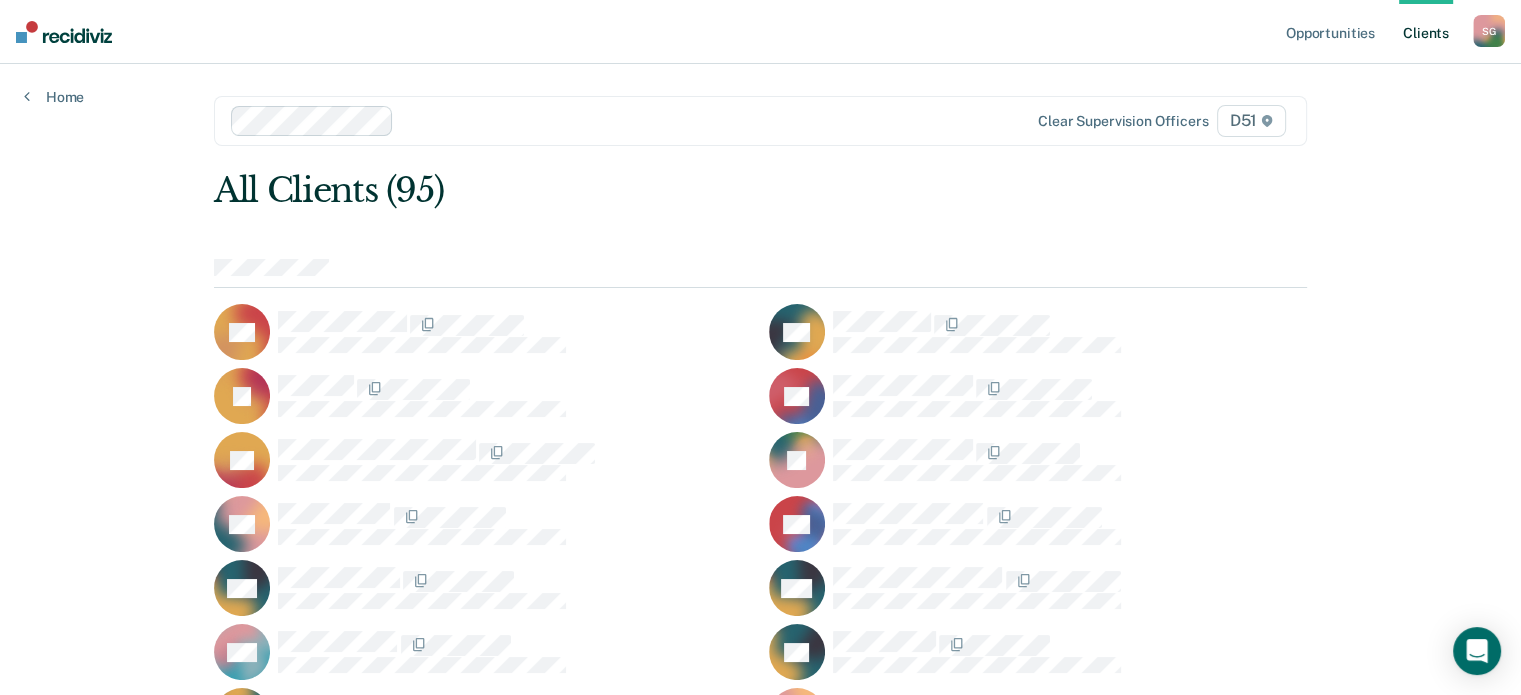 click on "All Clients (95)" at bounding box center (651, 190) 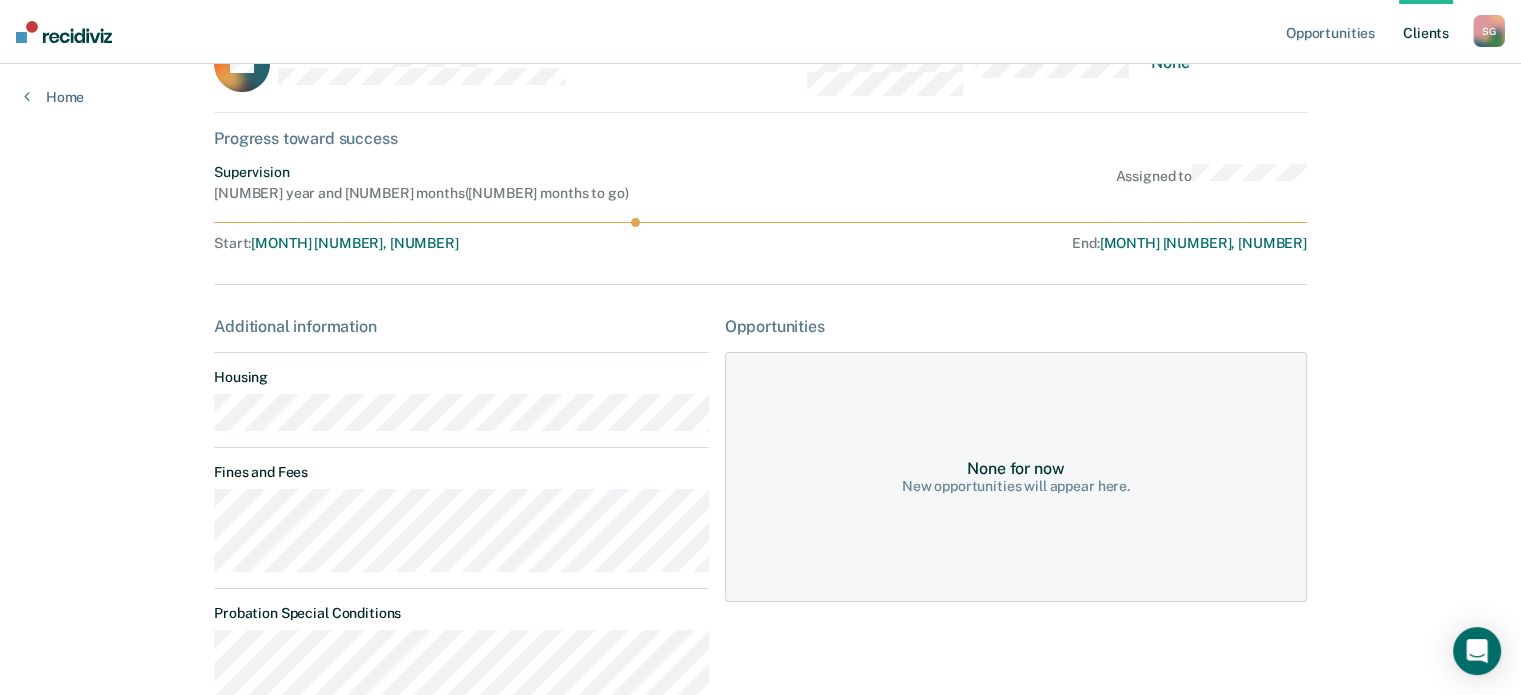 scroll, scrollTop: 100, scrollLeft: 0, axis: vertical 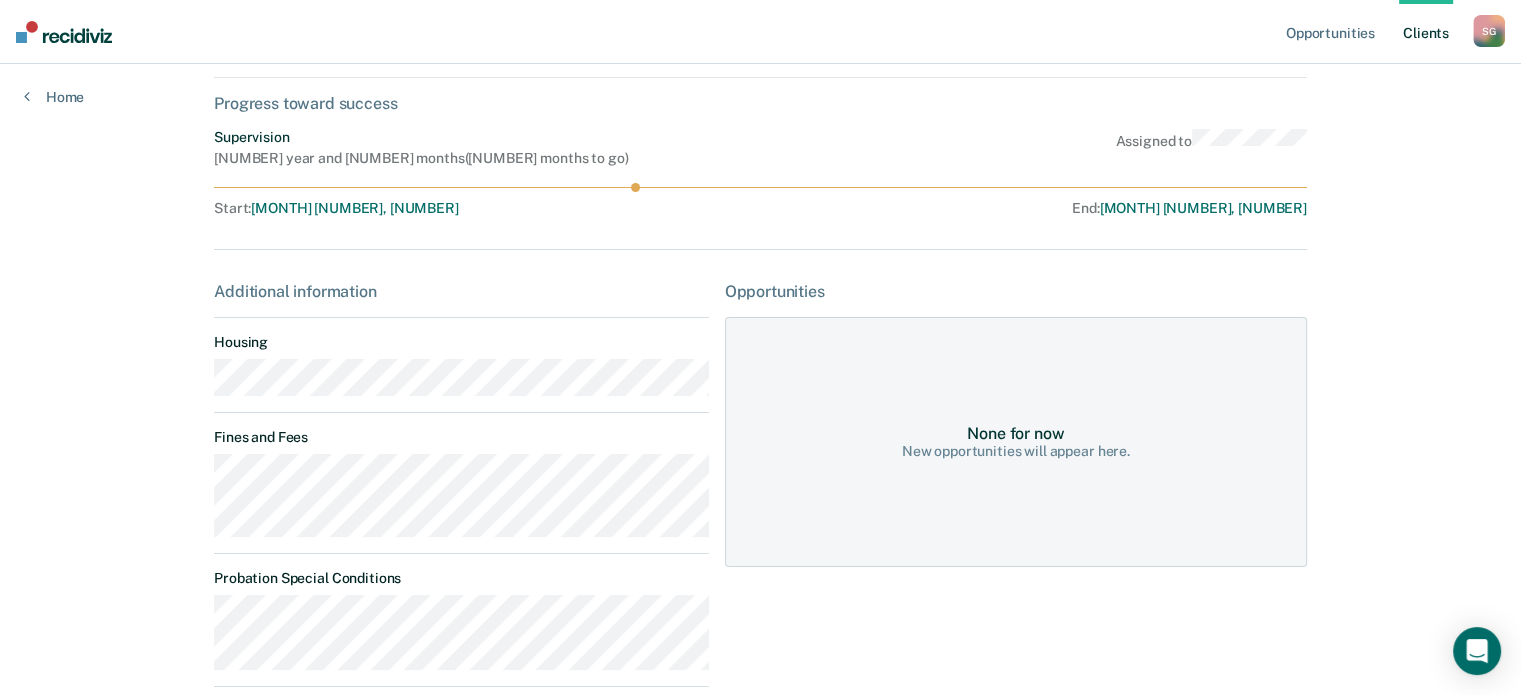 click on "Progress toward success Supervision [NUMBER] year and [NUMBER] months  ( [NUMBER] months to go ) Assigned to  Start :  [MONTH] [NUMBER], [NUMBER] End :  [MONTH] [NUMBER], [NUMBER] Additional information Housing   Fines and Fees Probation Special Conditions Parole Special Conditions Opportunities None for now New opportunities will appear here." at bounding box center (760, 406) 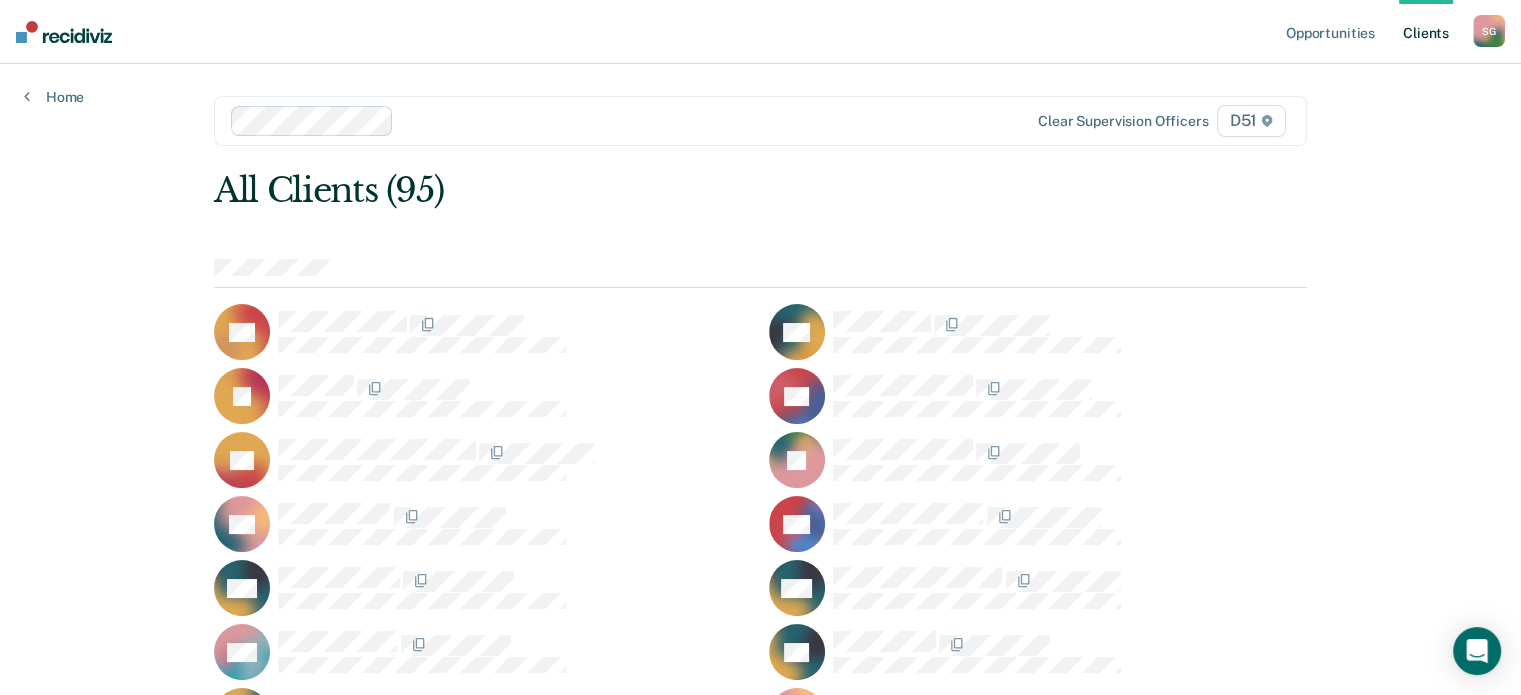 scroll, scrollTop: 676, scrollLeft: 0, axis: vertical 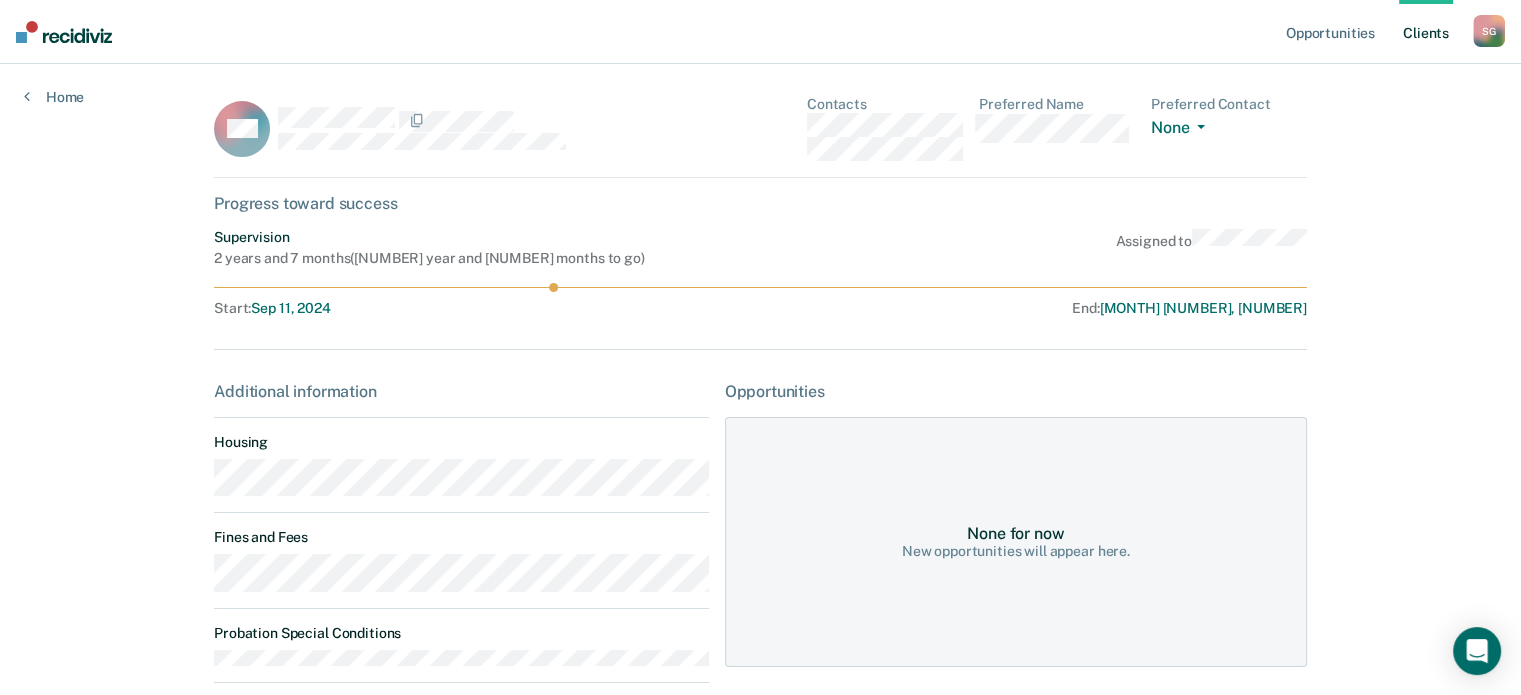 click on "Opportunities Client s [FIRST] [LAST] S G Profile How it works Log Out Home MG   Contacts Preferred Name Preferred Contact None Call Text Email None Progress toward success Supervision [NUMBER] years and [NUMBER] months  ( [NUMBER] year and [NUMBER] months to go ) Assigned to  Start :  [MONTH] [NUMBER], [NUMBER] End :  [MONTH] [NUMBER], [NUMBER] Additional information Housing   Fines and Fees Probation Special Conditions Parole Special Conditions Opportunities None for now New opportunities will appear here." at bounding box center (760, 430) 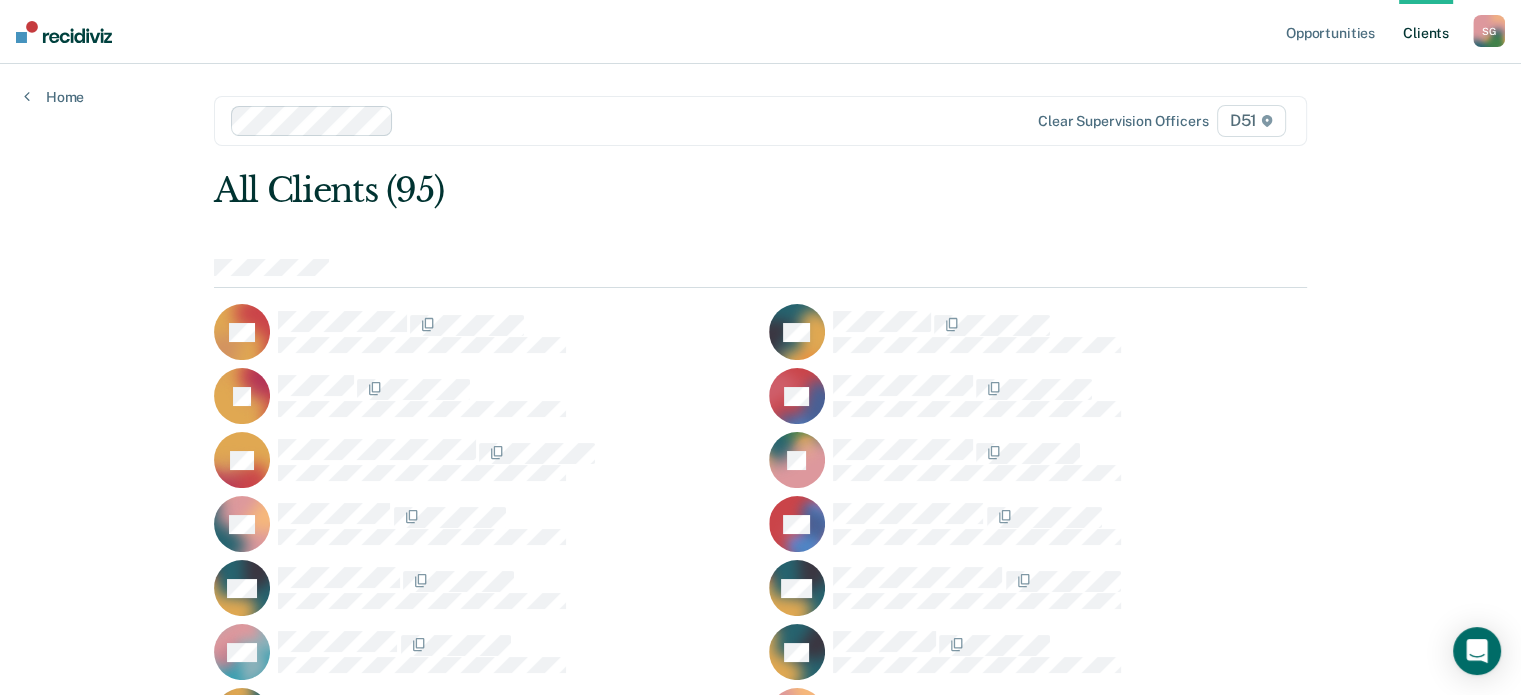 scroll, scrollTop: 548, scrollLeft: 0, axis: vertical 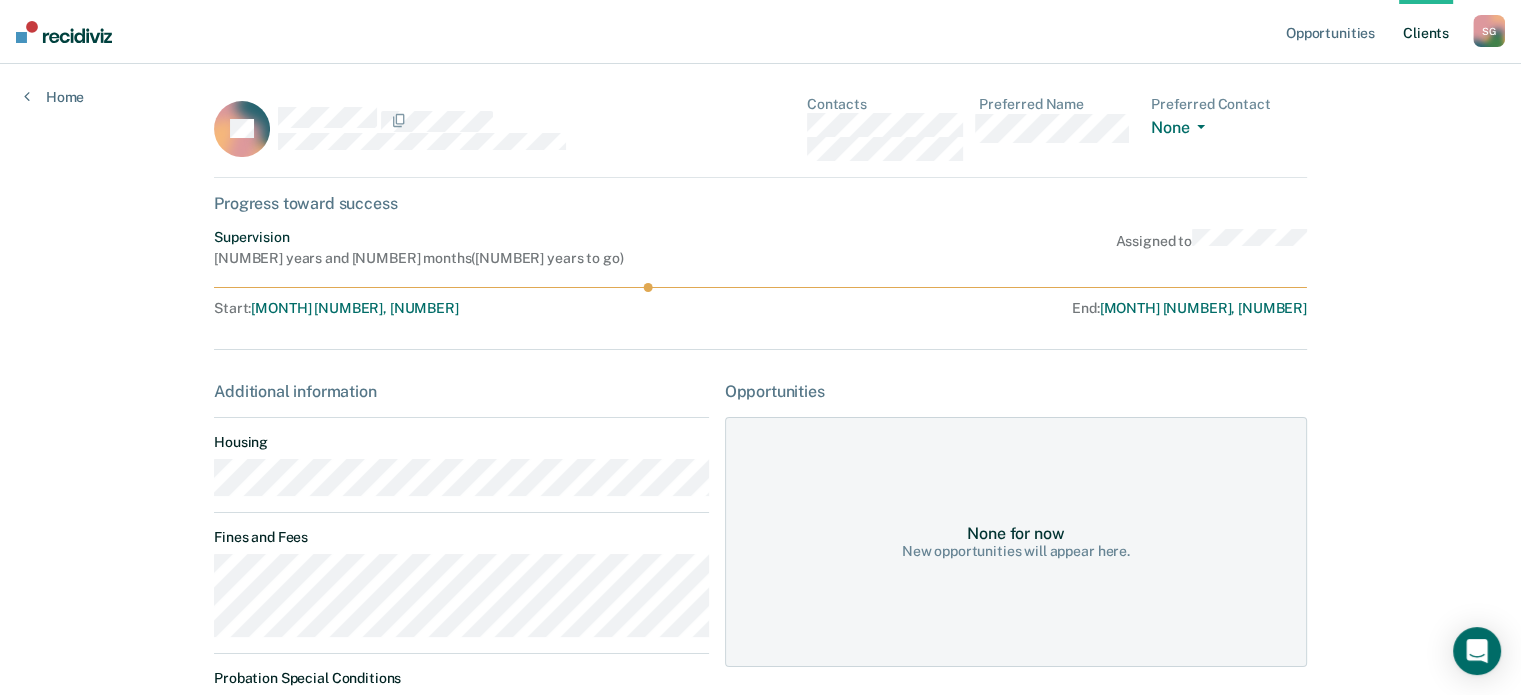 click on "CF   Contacts Preferred Name Preferred Contact None Call Text Email None Progress toward success Supervision 14 years and 11 months  ( 9 years to go ) Assigned to  Start :  Jul 18, 2019 End :  Jul 17, 2034 Additional information Housing   Fines and Fees Probation Special Conditions Parole Special Conditions Opportunities None for now New opportunities will appear here." at bounding box center (760, 473) 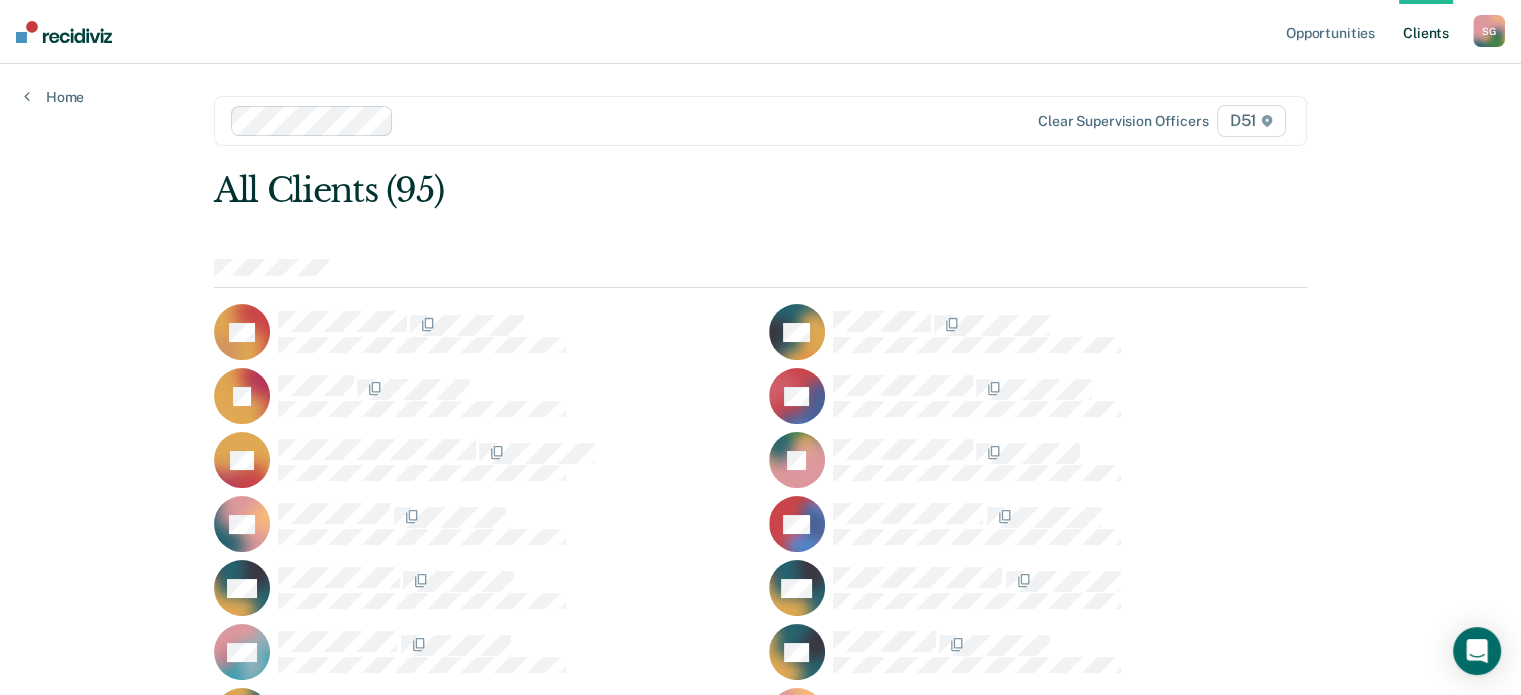 scroll, scrollTop: 1188, scrollLeft: 0, axis: vertical 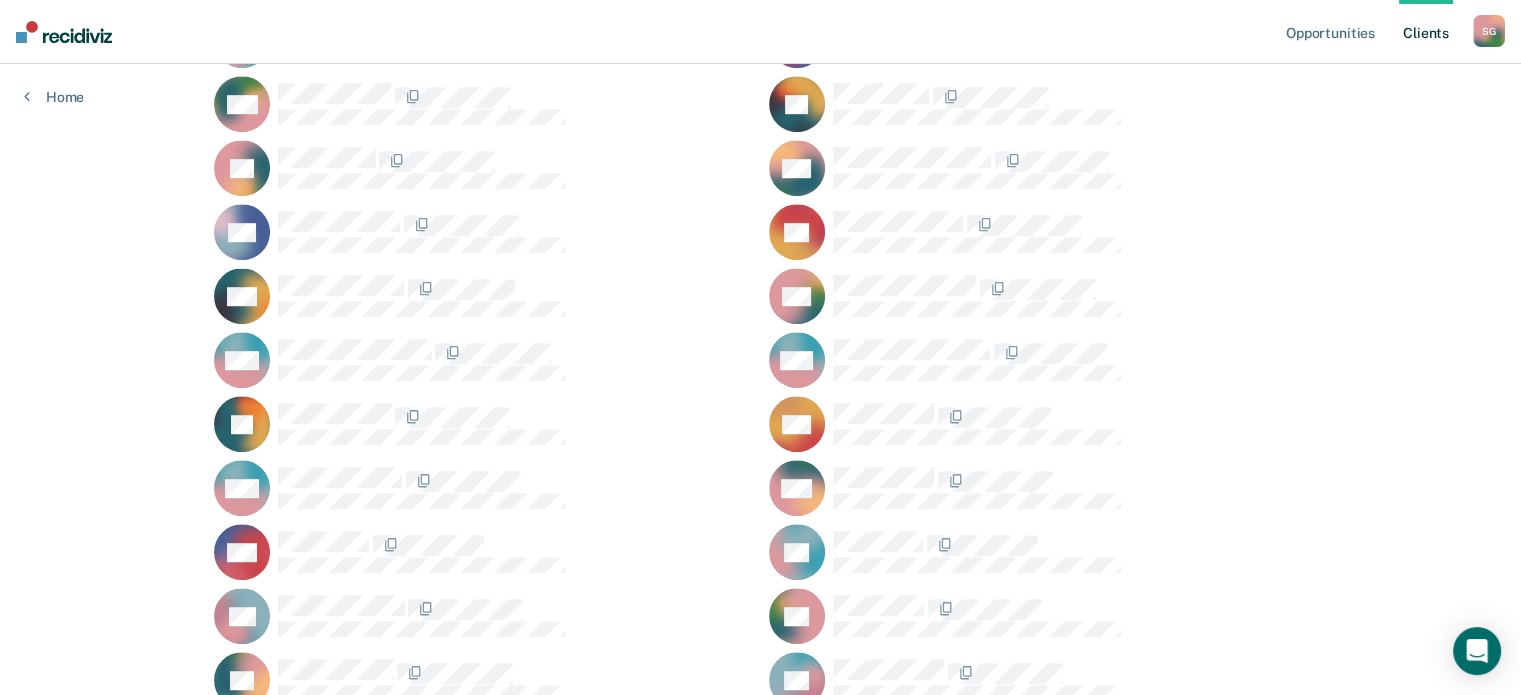 click on "MM" at bounding box center (483, 360) 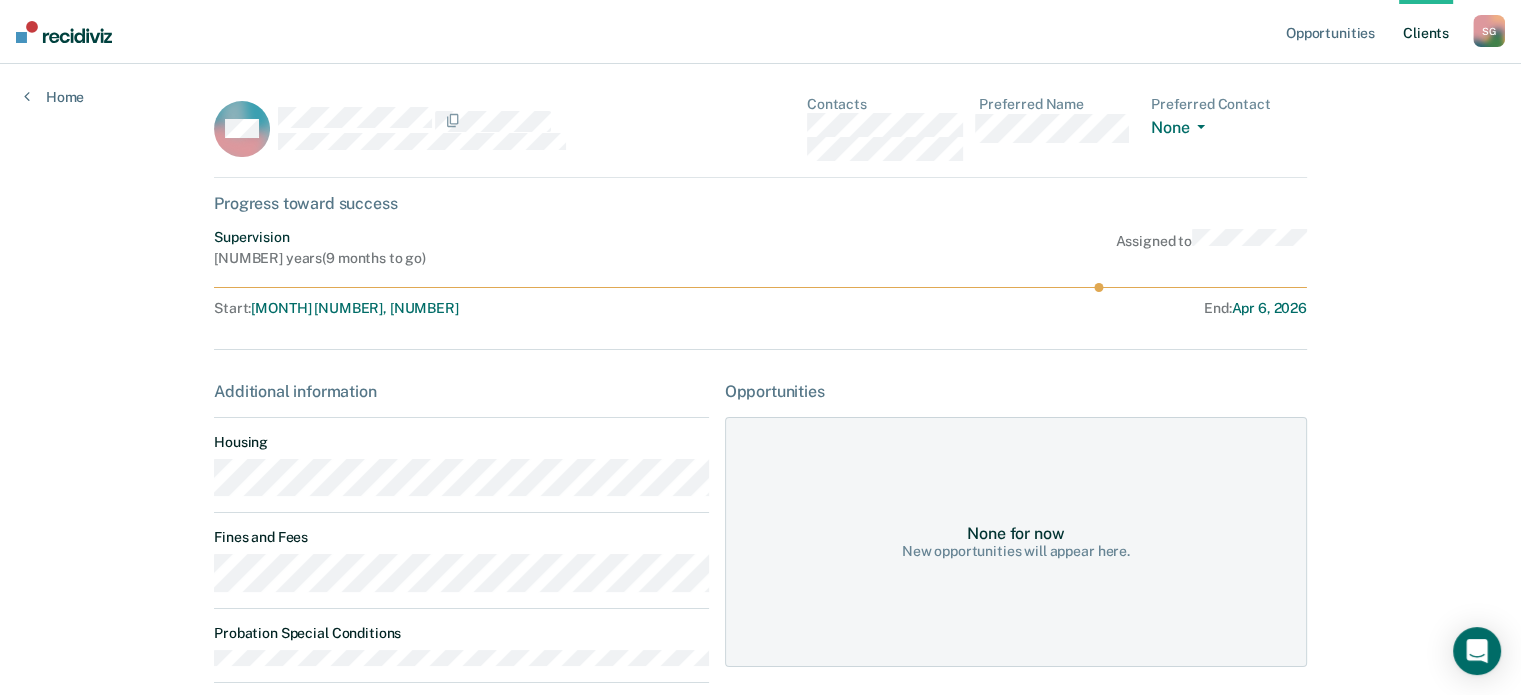 click on "Client s" at bounding box center (1426, 32) 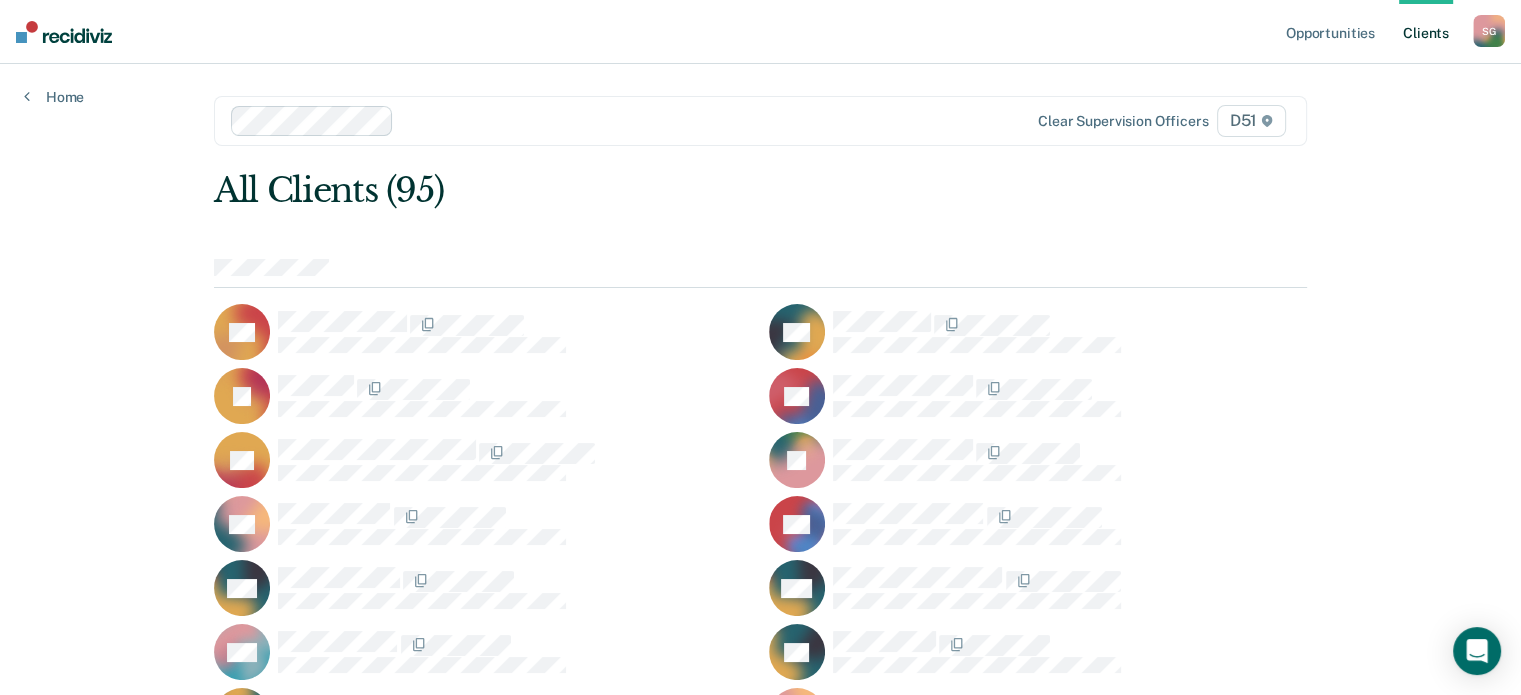 scroll, scrollTop: 1572, scrollLeft: 0, axis: vertical 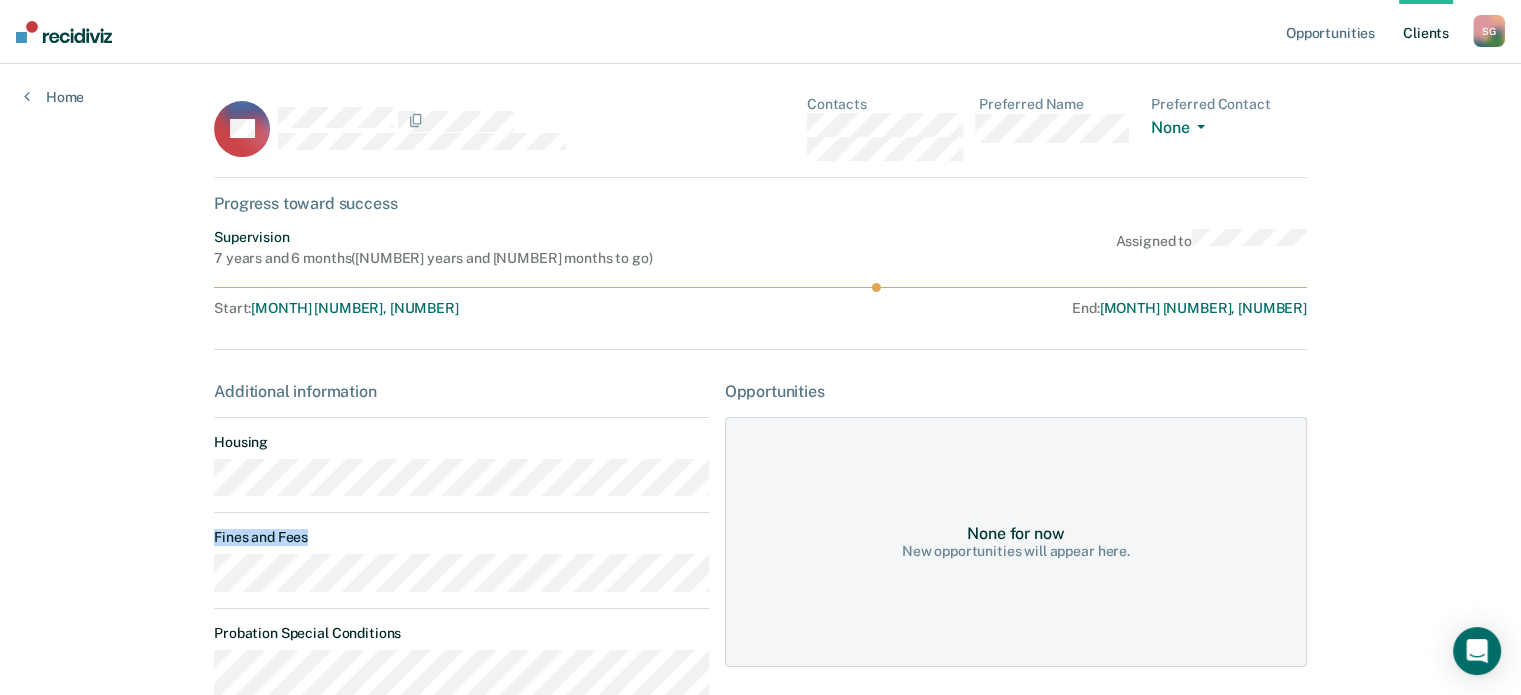 drag, startPoint x: 347, startPoint y: 592, endPoint x: 200, endPoint y: 577, distance: 147.76332 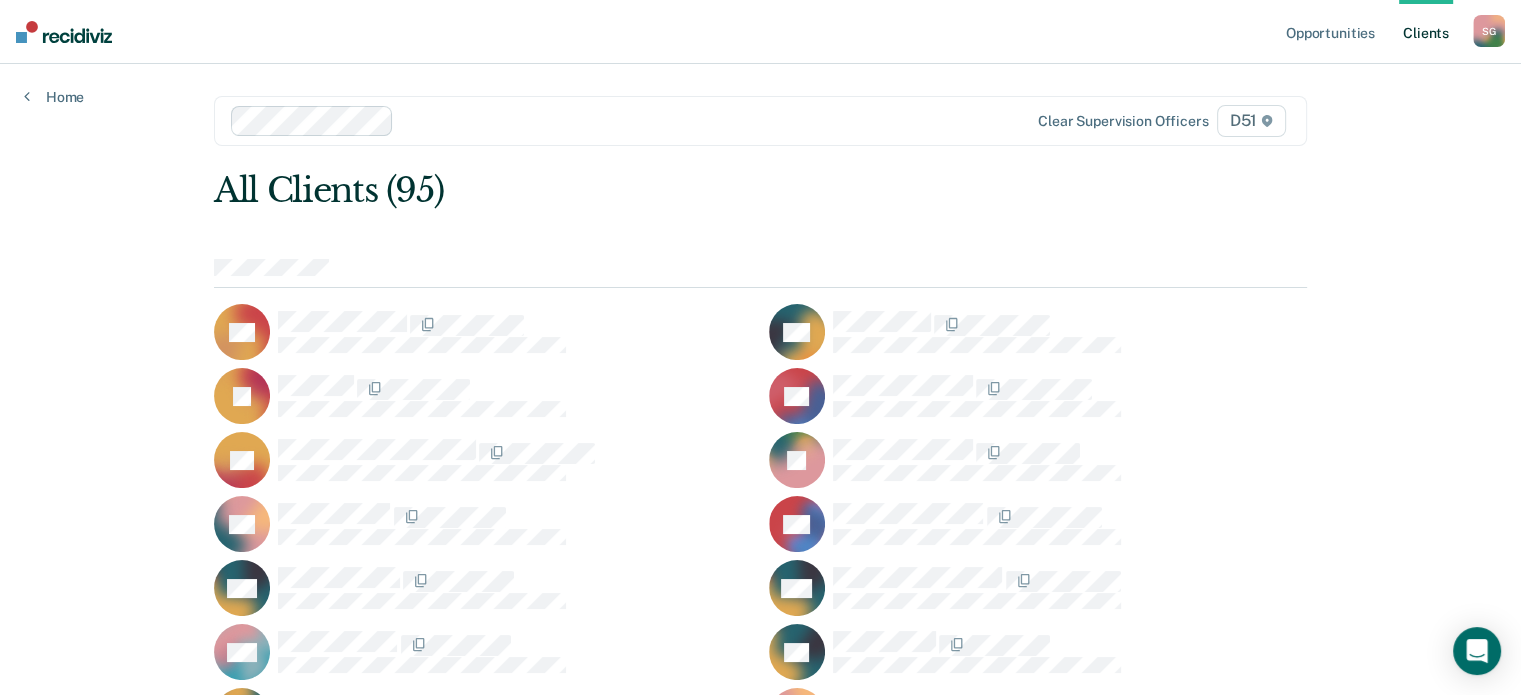 scroll, scrollTop: 1700, scrollLeft: 0, axis: vertical 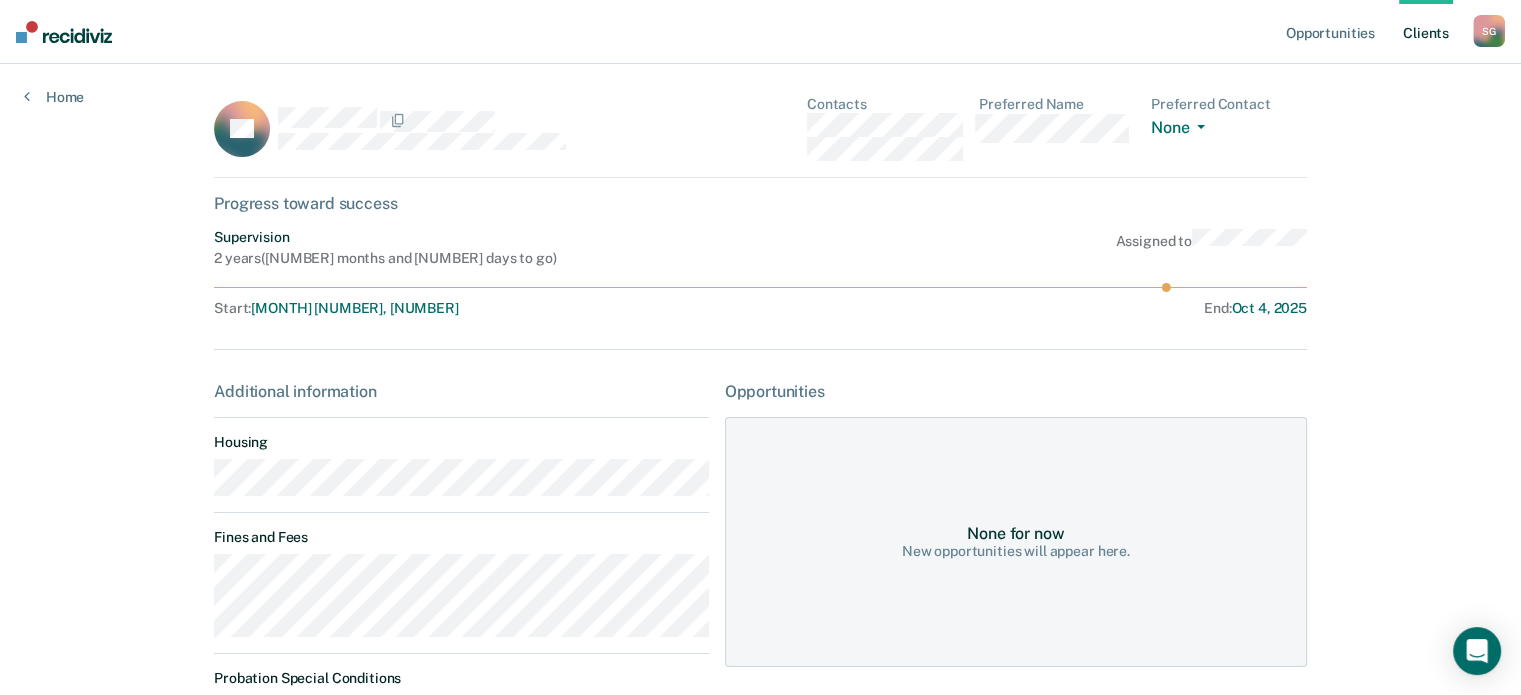 click on "Progress toward success Supervision [NUMBER] years  ( [NUMBER] months and [NUMBER] days to go ) Assigned to  Start :  [MONTH] [NUMBER], [NUMBER] End :  [MONTH] [NUMBER], [NUMBER] Additional information Housing   Fines and Fees Probation Special Conditions Parole Special Conditions Opportunities None for now New opportunities will appear here." at bounding box center (760, 461) 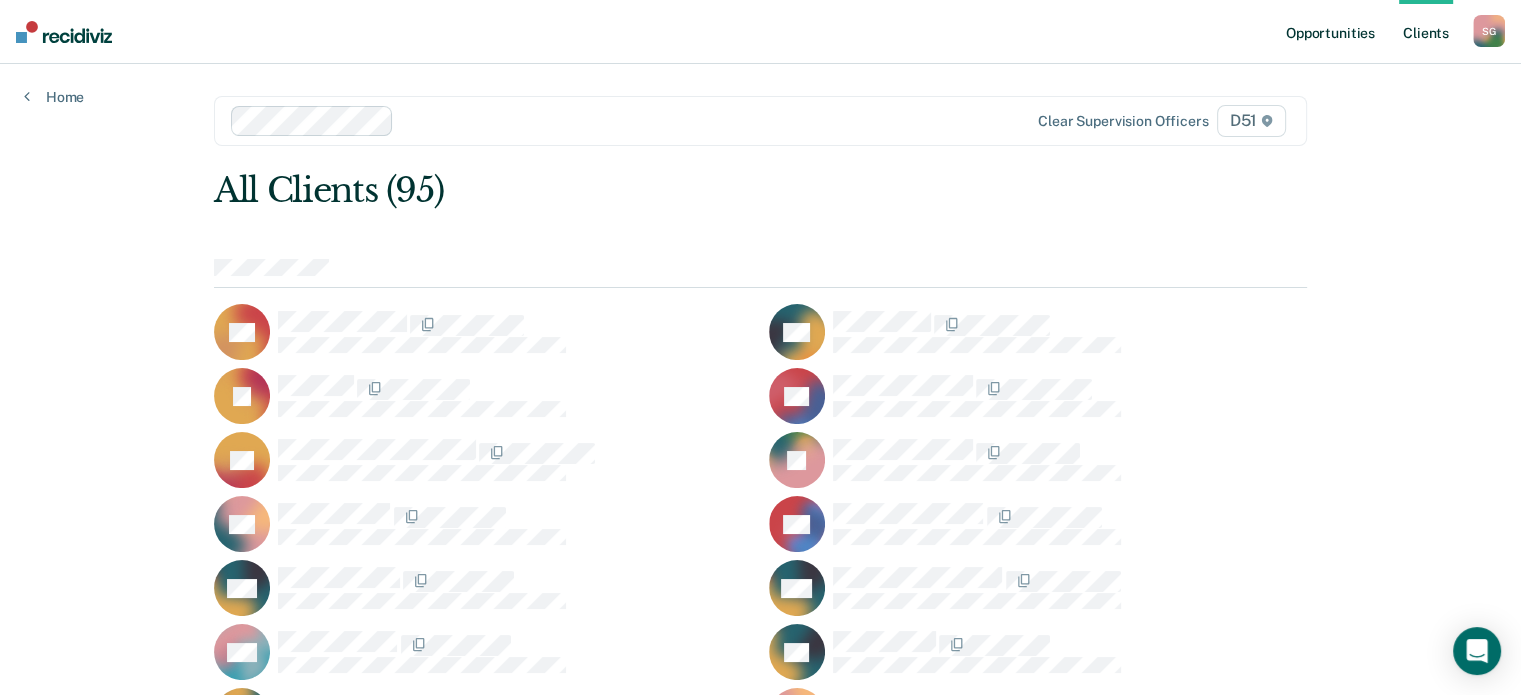 scroll, scrollTop: 1828, scrollLeft: 0, axis: vertical 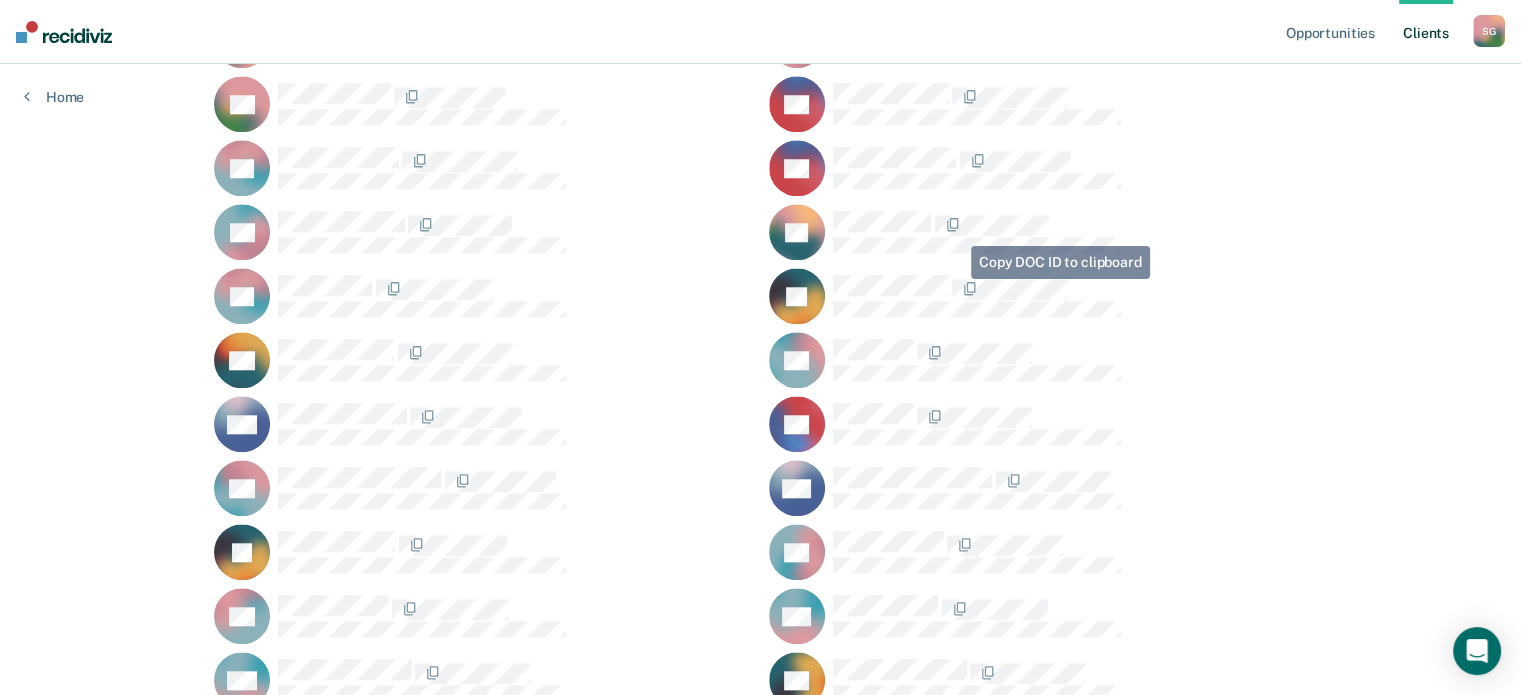 click on "TR" at bounding box center (1038, 360) 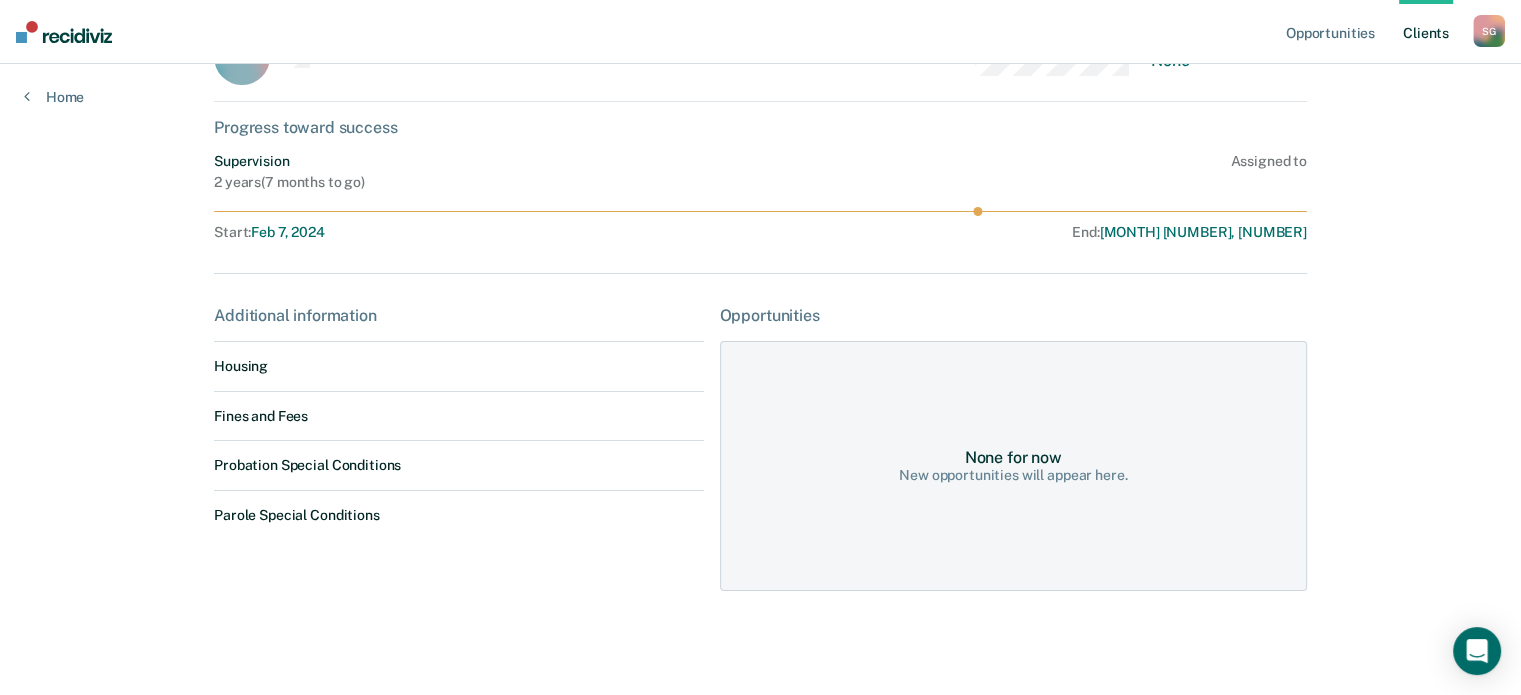 scroll, scrollTop: 0, scrollLeft: 0, axis: both 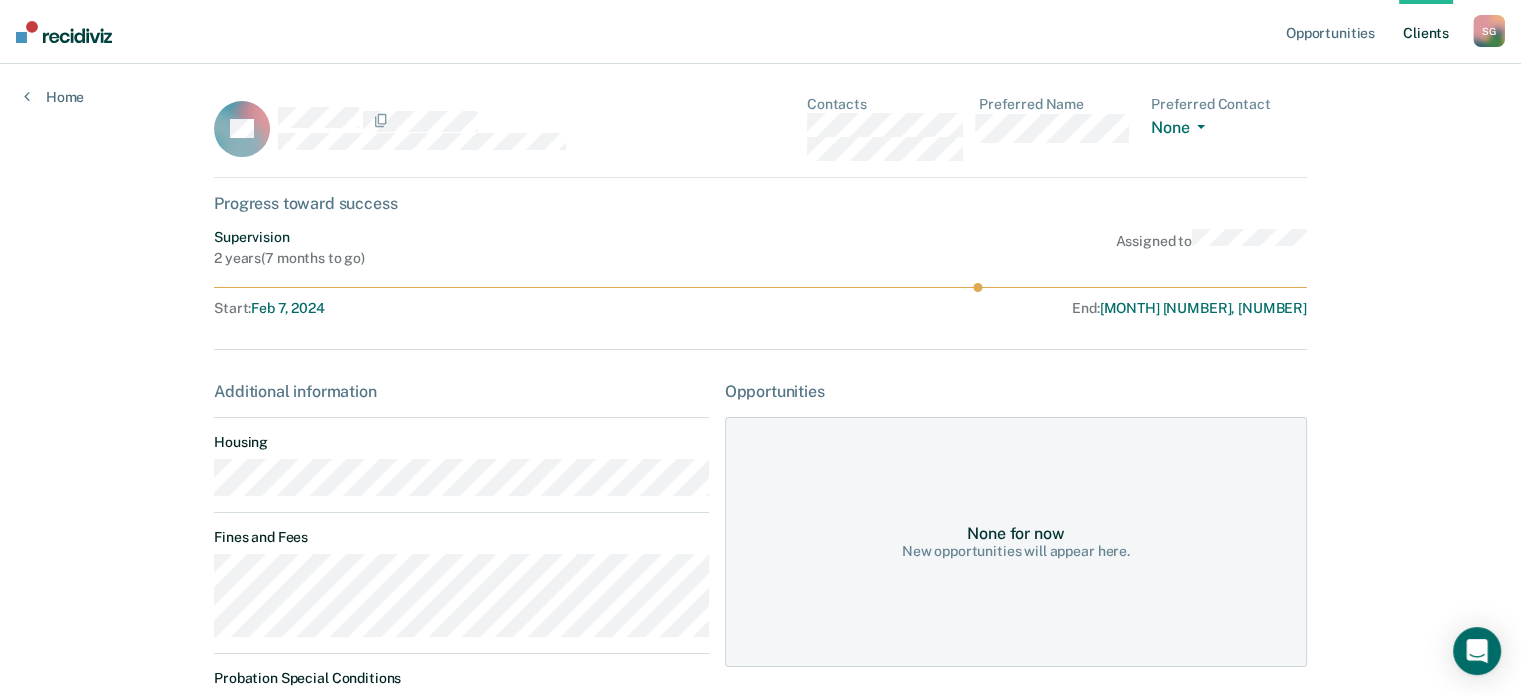 click on "TR   Contacts Preferred Name Preferred Contact None Call Text Email None Progress toward success Supervision 2 years  ( 7 months to go ) Assigned to  Start :  Feb 7, 2024 End :  Feb 7, 2026 Additional information Housing   Fines and Fees Probation Special Conditions Parole Special Conditions Opportunities None for now New opportunities will appear here." at bounding box center (760, 481) 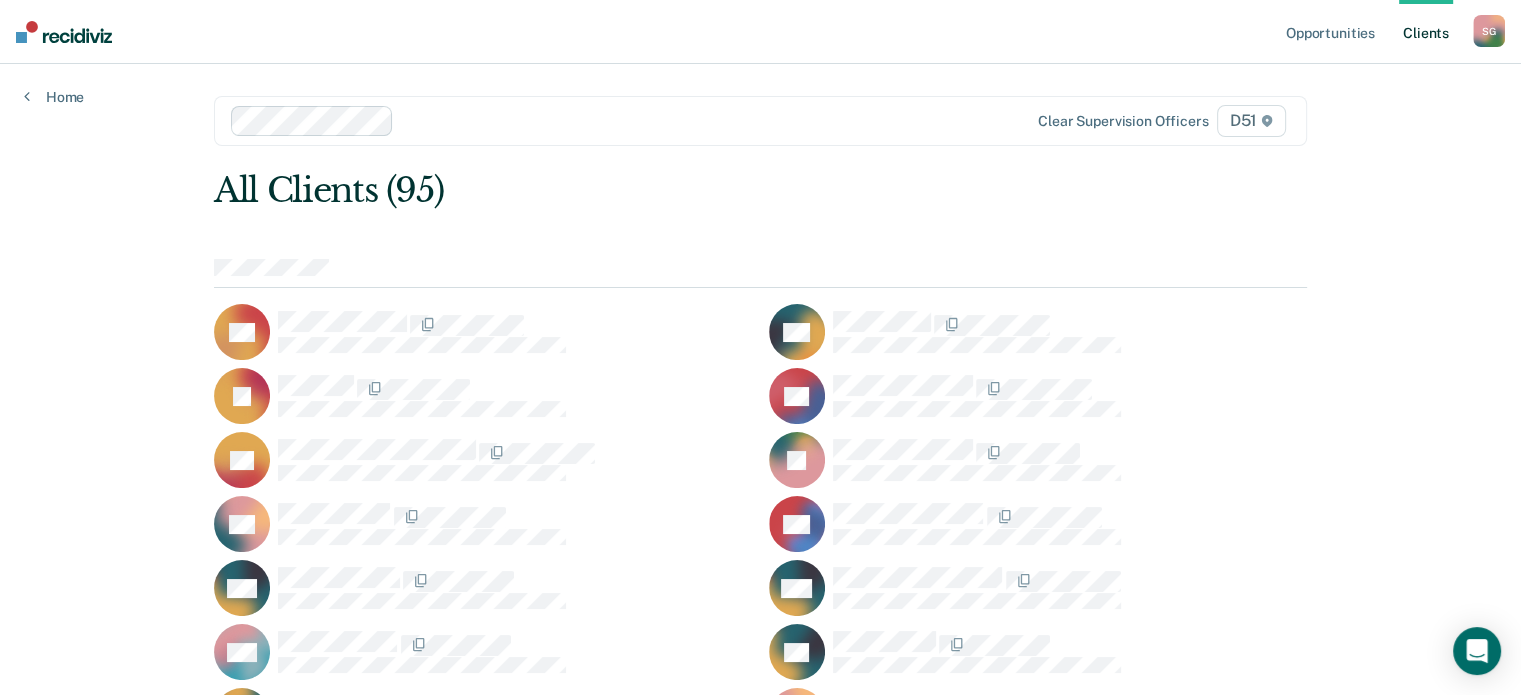 scroll, scrollTop: 1764, scrollLeft: 0, axis: vertical 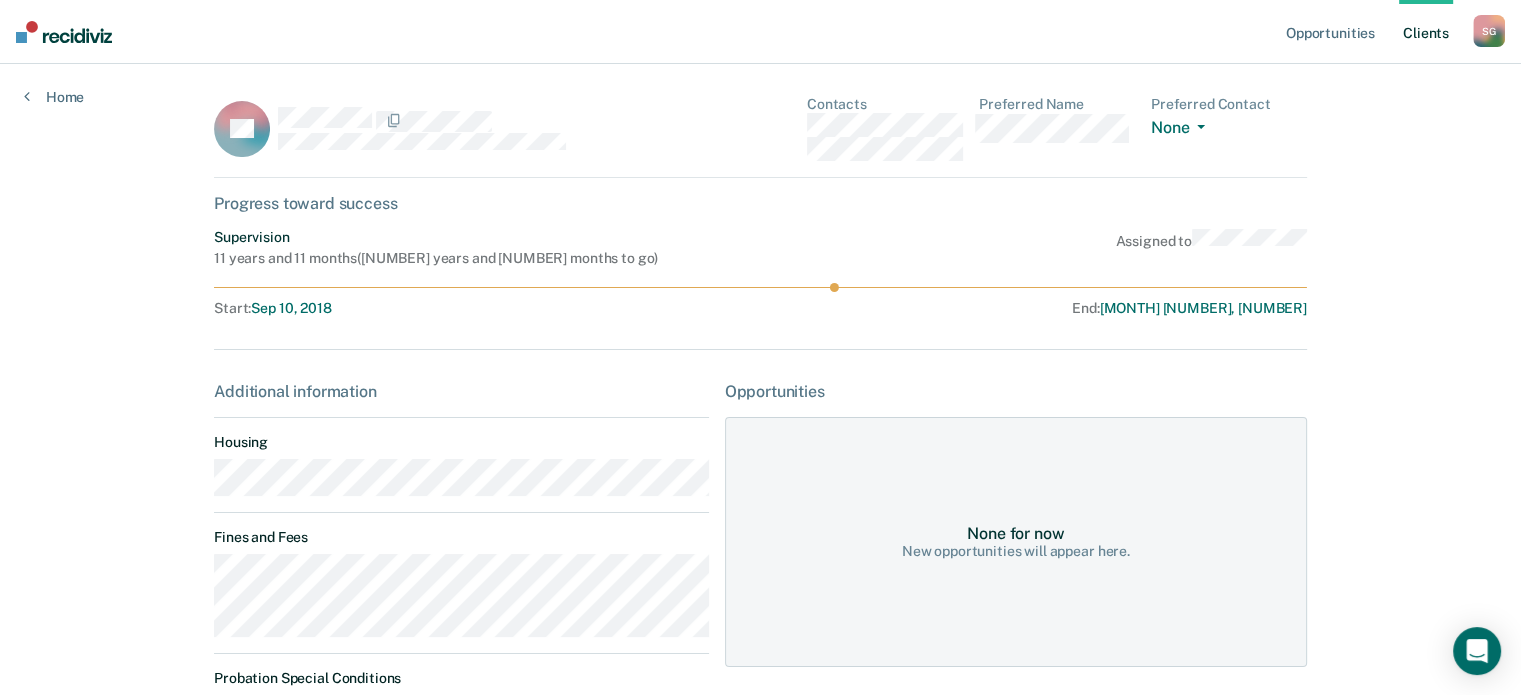 click on "Opportunities Client s [FIRST] [LAST] S G Profile How it works Log Out Home PP   Contacts Preferred Name Preferred Contact None Call Text Email None Progress toward success Supervision [NUMBER] years and [NUMBER] months  ( [NUMBER] years and [NUMBER] months to go ) Assigned to  Start :  [MONTH] [NUMBER], [NUMBER] End :  [MONTH] [NUMBER], [NUMBER] Additional information Housing   Fines and Fees Probation Special Conditions Parole Special Conditions Opportunities None for now New opportunities will appear here." at bounding box center (760, 473) 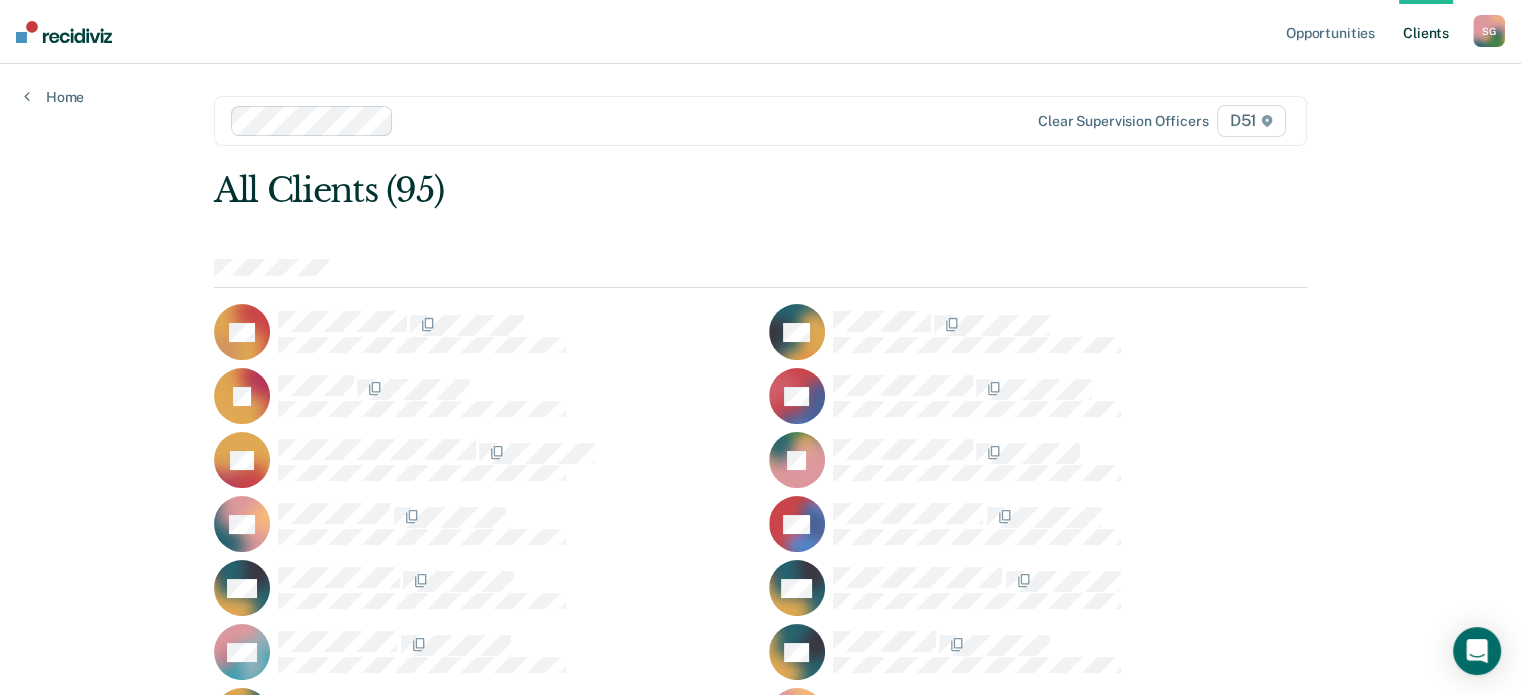 scroll, scrollTop: 1764, scrollLeft: 0, axis: vertical 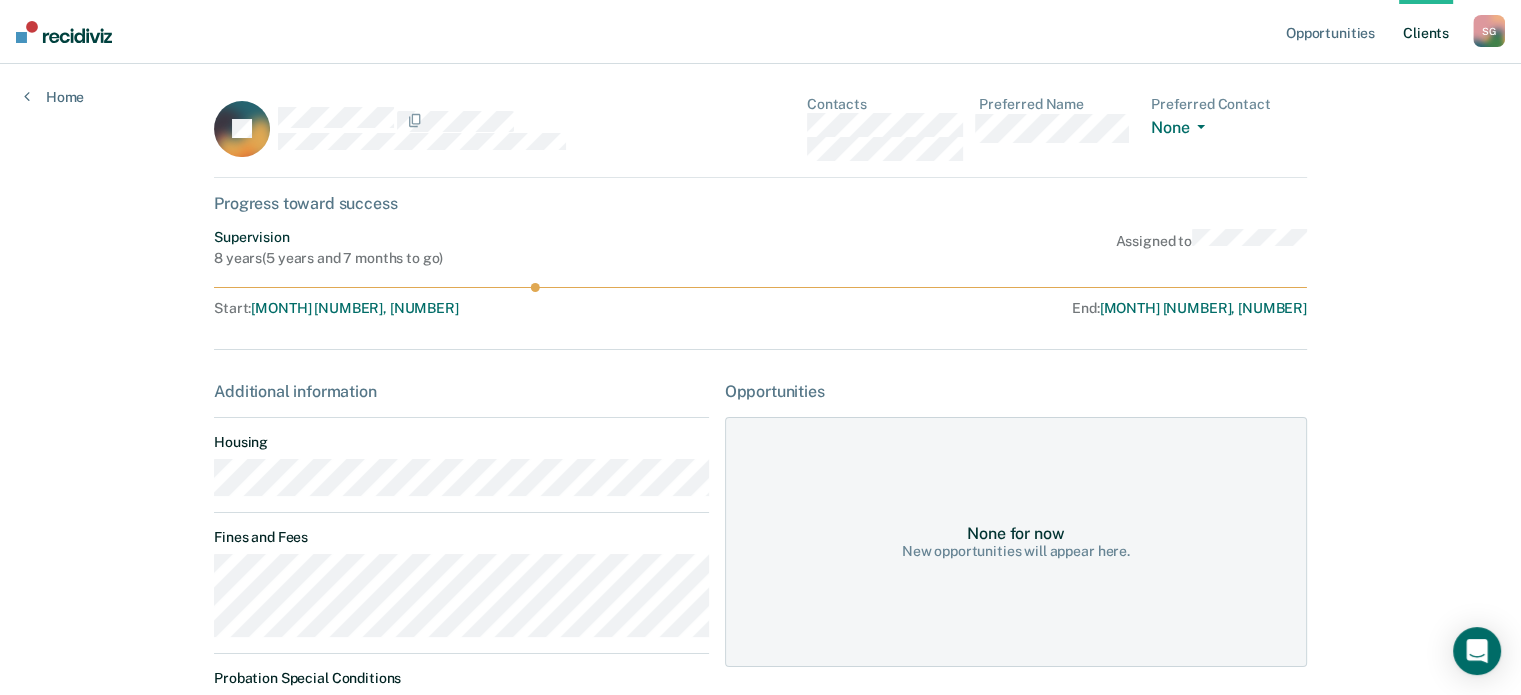 click on "Opportunities Client s [FIRST] [LAST] S G Profile How it works Log Out Home JR   Contacts Preferred Name Preferred Contact None Call Text Email None Progress toward success Supervision [NUMBER] years  ( [NUMBER] years and [NUMBER] months to go ) Assigned to  Start :  [MONTH] [NUMBER], [NUMBER] End :  [MONTH] [NUMBER], [NUMBER] Additional information Housing   Fines and Fees Probation Special Conditions Parole Special Conditions Opportunities None for now New opportunities will appear here." at bounding box center (760, 490) 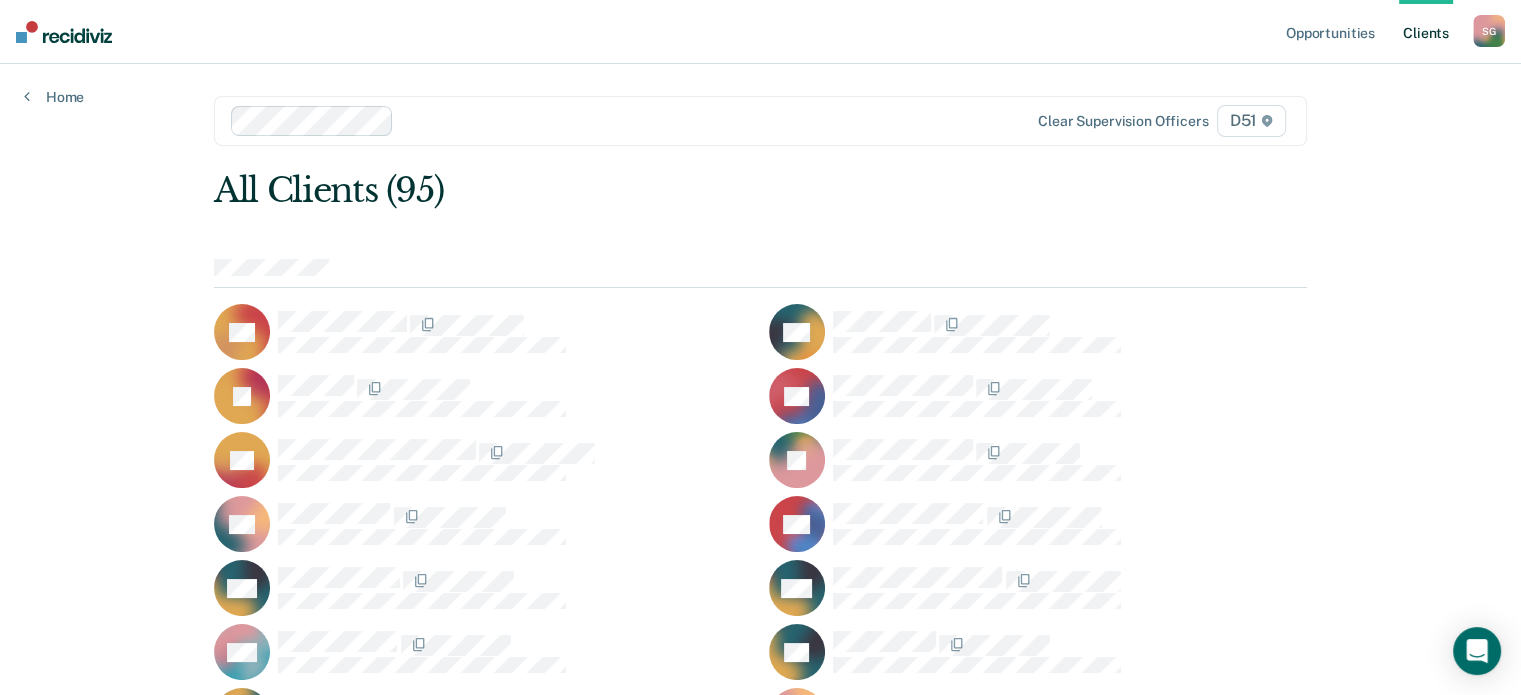 scroll, scrollTop: 2020, scrollLeft: 0, axis: vertical 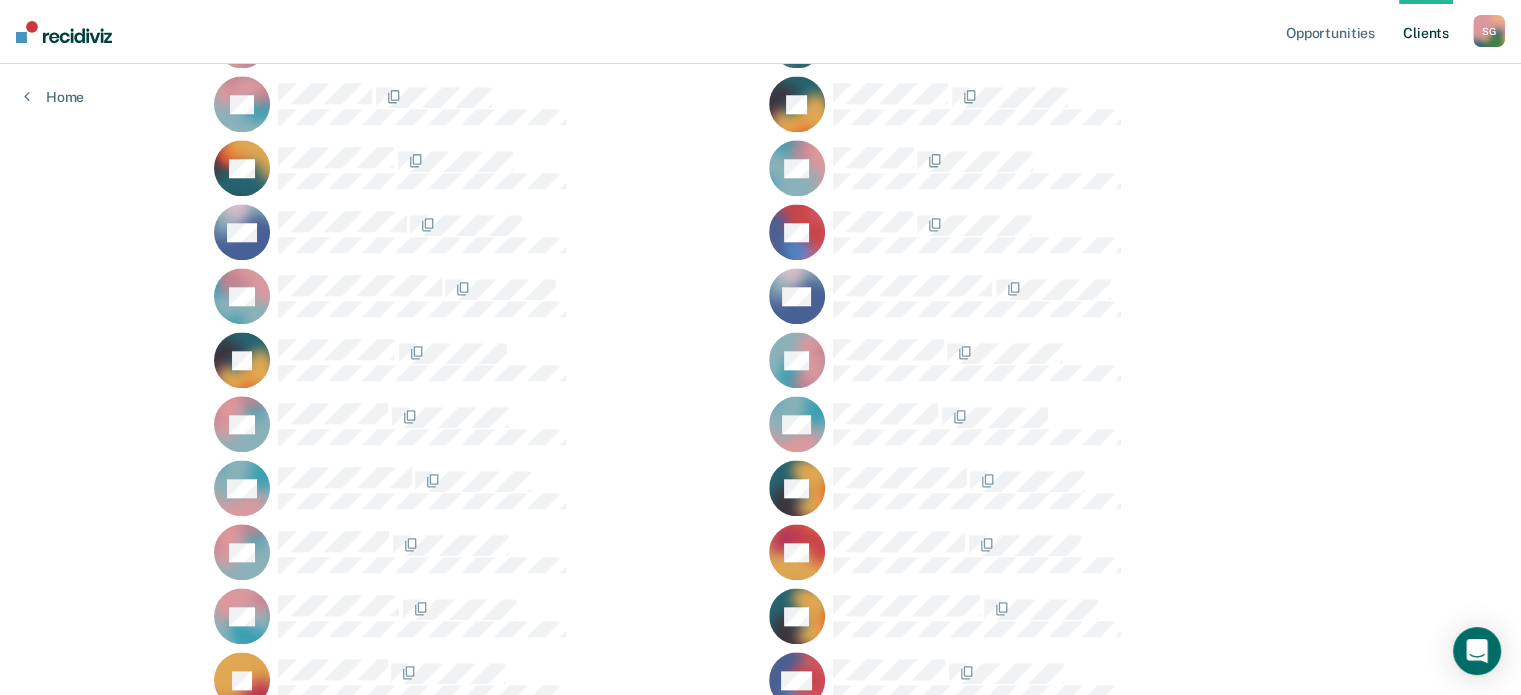 click at bounding box center [809, 365] 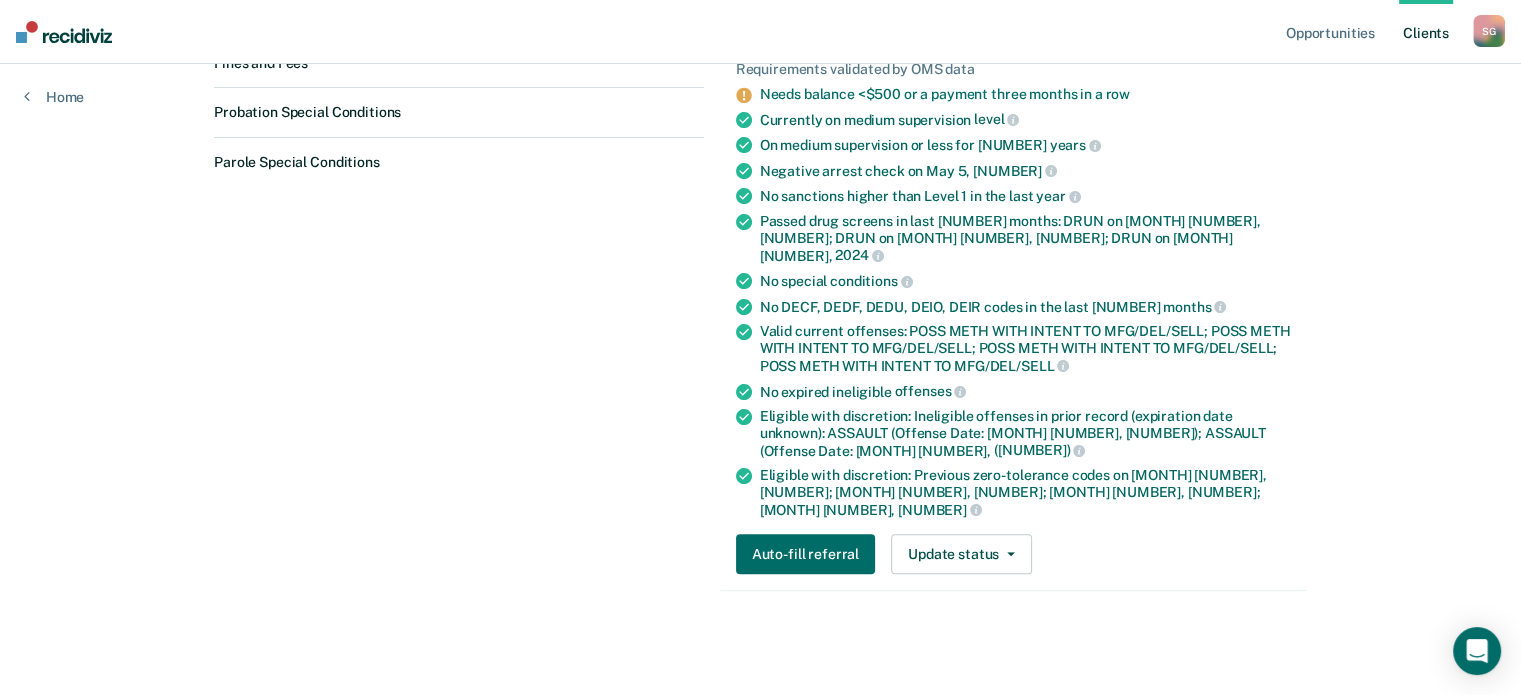 scroll, scrollTop: 0, scrollLeft: 0, axis: both 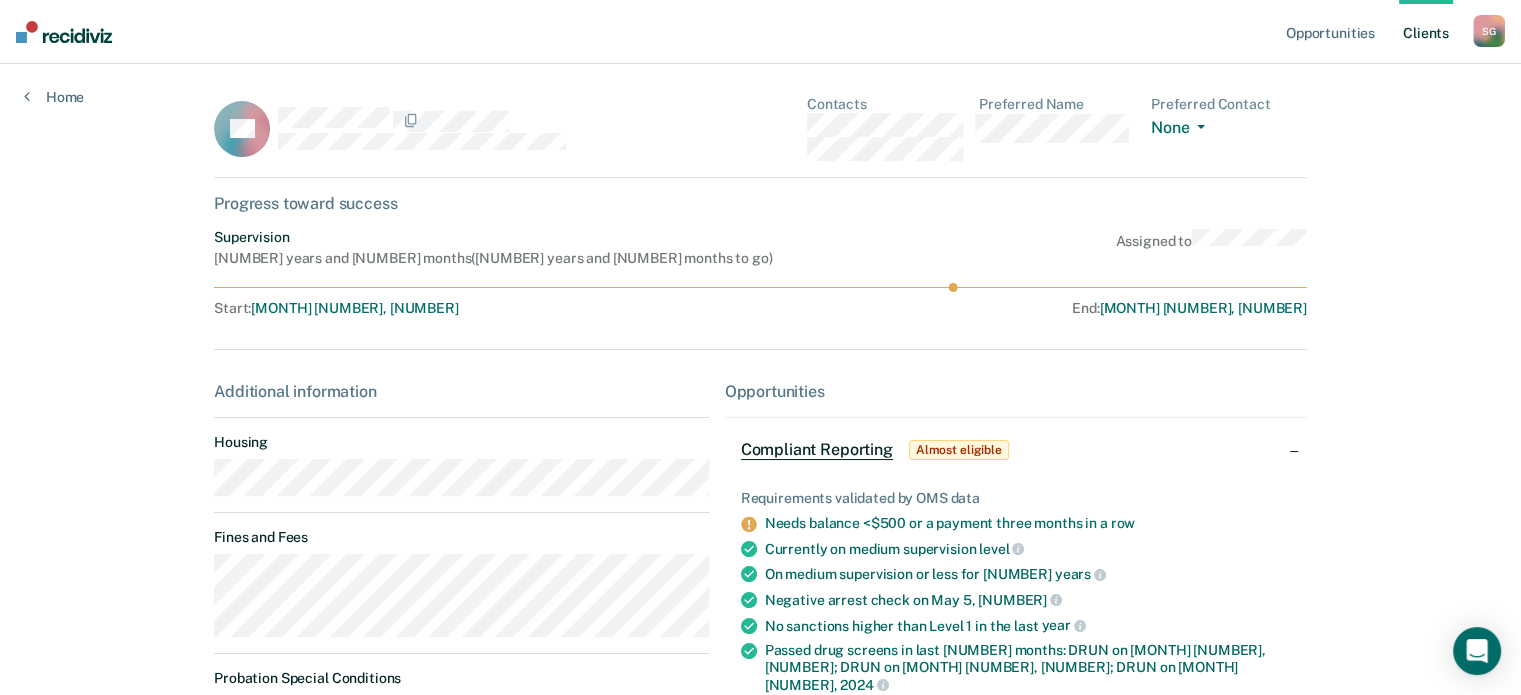 click on "ZR   Contacts Preferred Name Preferred Contact None Call Text Email None Progress toward success Supervision 14 years and 8 months  ( 4 years and 8 months to go ) Assigned to  Start :  Jul 31, 2015 End :  Apr 1, 2030 Additional information Housing   Fines and Fees Probation Special Conditions Parole Special Conditions Opportunities Compliant Reporting Almost eligible Requirements validated by OMS data Needs balance <$500 or a payment three months in a row Currently on medium supervision   level   On medium supervision or less for 3   years   Negative arrest check on May 5,   2025   No sanctions higher than Level 1 in the last   year   Passed drug screens in last 12 months: DRUN on Sep 6, 2024; DRUN on Sep 23, 2024; DRUN on Dec 2,   2024   No special   conditions   No DECF, DEDF, DEDU, DEIO, DEIR codes in the last 3   months   Valid current offenses: POSS METH WITH INTENT TO MFG/DEL/SELL; POSS METH WITH INTENT TO MFG/DEL/SELL; POSS METH WITH INTENT TO MFG/DEL/SELL; POSS METH WITH INTENT TO   MFG/DEL/SELL" at bounding box center [760, 754] 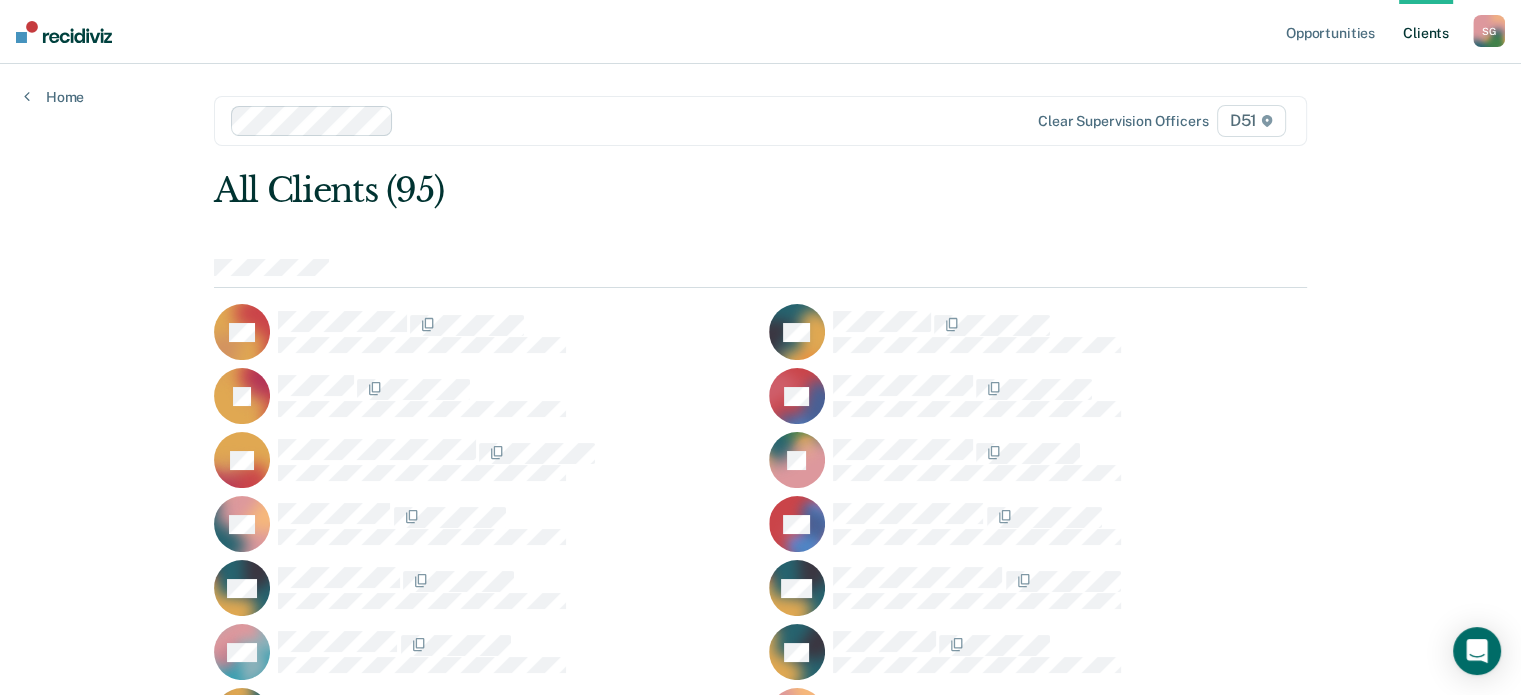 scroll, scrollTop: 2020, scrollLeft: 0, axis: vertical 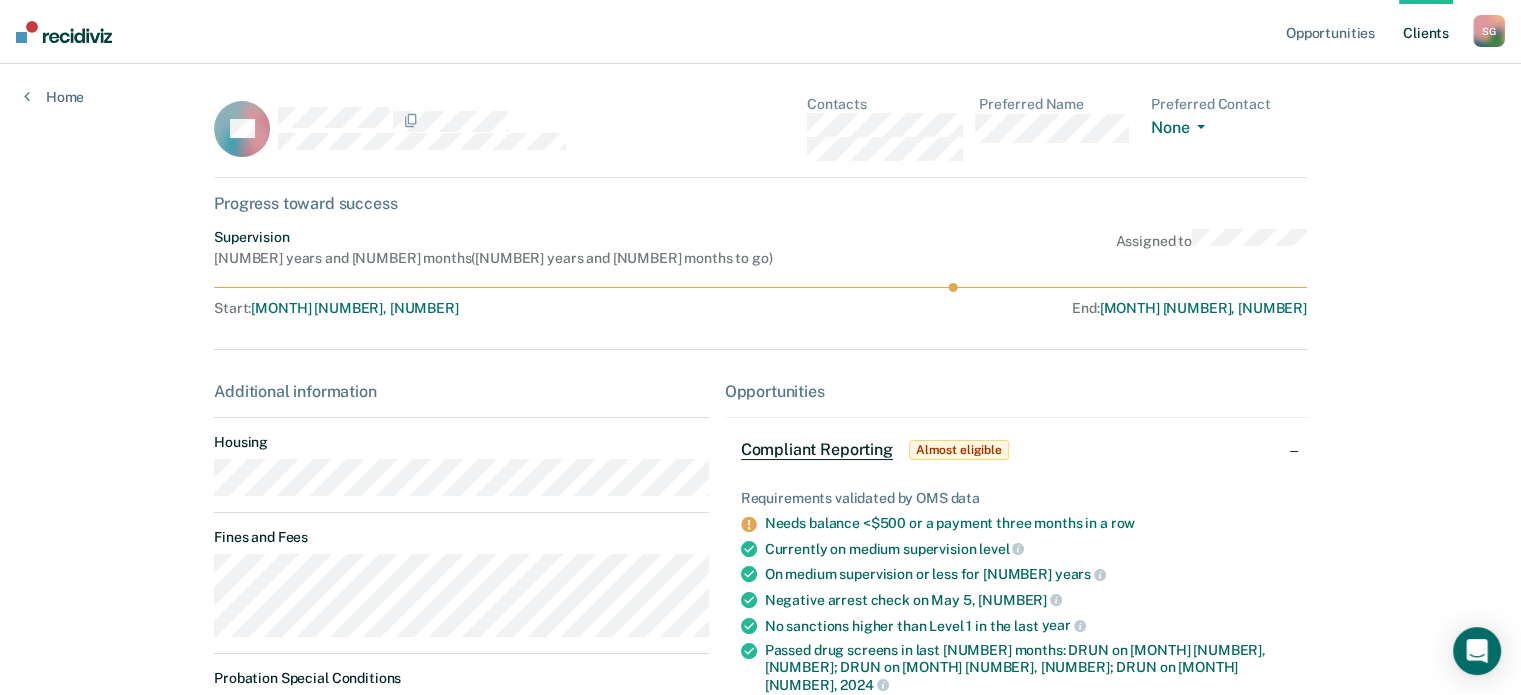click on "ZR   Contacts Preferred Name Preferred Contact None Call Text Email None Progress toward success Supervision 14 years and 8 months  ( 4 years and 8 months to go ) Assigned to  Start :  Jul 31, 2015 End :  Apr 1, 2030 Additional information Housing   Fines and Fees Probation Special Conditions Parole Special Conditions Opportunities Compliant Reporting Almost eligible Requirements validated by OMS data Needs balance <$500 or a payment three months in a row Currently on medium supervision   level   On medium supervision or less for 3   years   Negative arrest check on May 5,   2025   No sanctions higher than Level 1 in the last   year   Passed drug screens in last 12 months: DRUN on Sep 6, 2024; DRUN on Sep 23, 2024; DRUN on Dec 2,   2024   No special   conditions   No DECF, DEDF, DEDU, DEIO, DEIR codes in the last 3   months   Valid current offenses: POSS METH WITH INTENT TO MFG/DEL/SELL; POSS METH WITH INTENT TO MFG/DEL/SELL; POSS METH WITH INTENT TO MFG/DEL/SELL; POSS METH WITH INTENT TO   MFG/DEL/SELL" at bounding box center [760, 754] 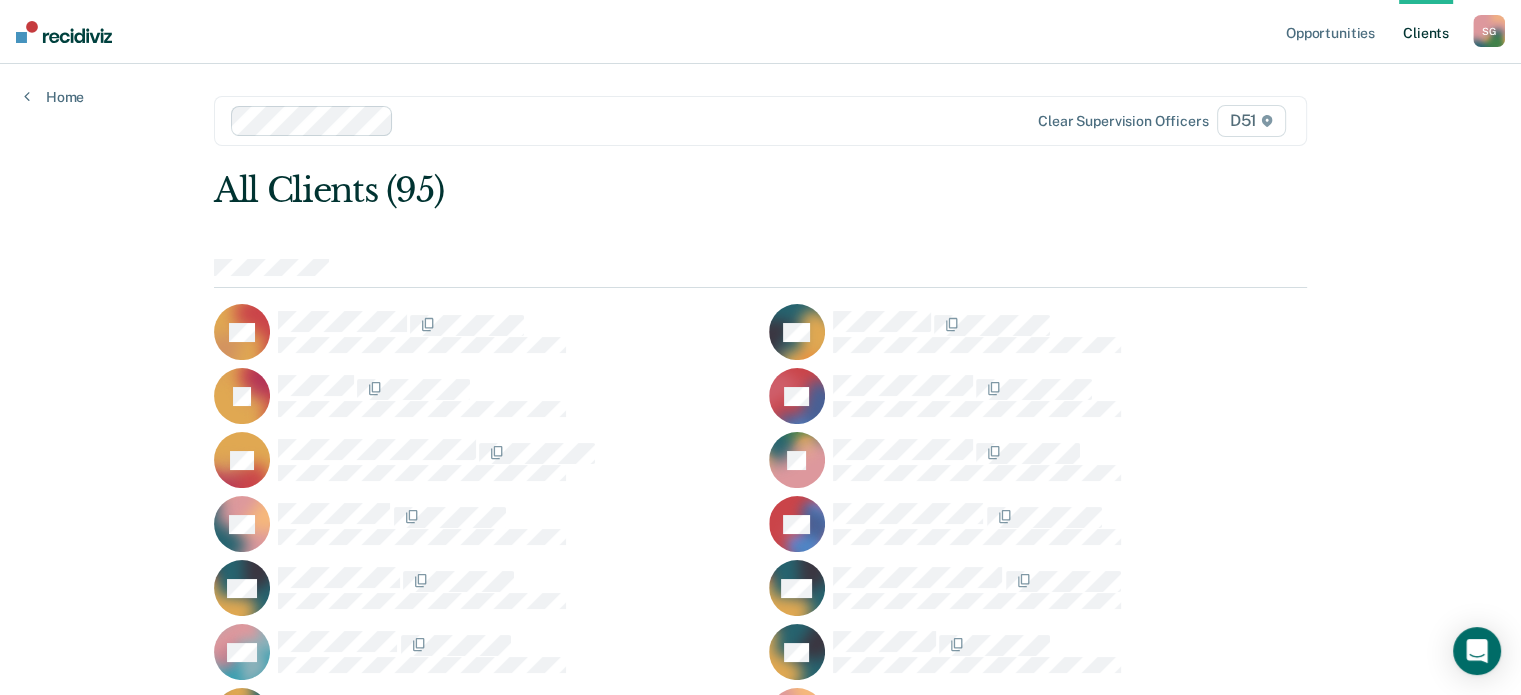 click on "All Clients ([NUMBER]) DA CA IB PB SP EJ AB CC MC MC WC AC GC QD LD HD SD LD KF CF CF DF MG KG BG CH MH JH LH JH MH DL CL BM FM JM CM TM MM MM IM PM MM HM KM LN RN FO LO DP KP BP PP BP DP EP PP JR DR TR MR RR BR MR JR ZR AS MS MS CS AS DS SS CS JS WS AS LS ES CS DS NS TT AT BT LT BT RW JW TW DW TW DW TY [STATE]" at bounding box center (760, 1769) 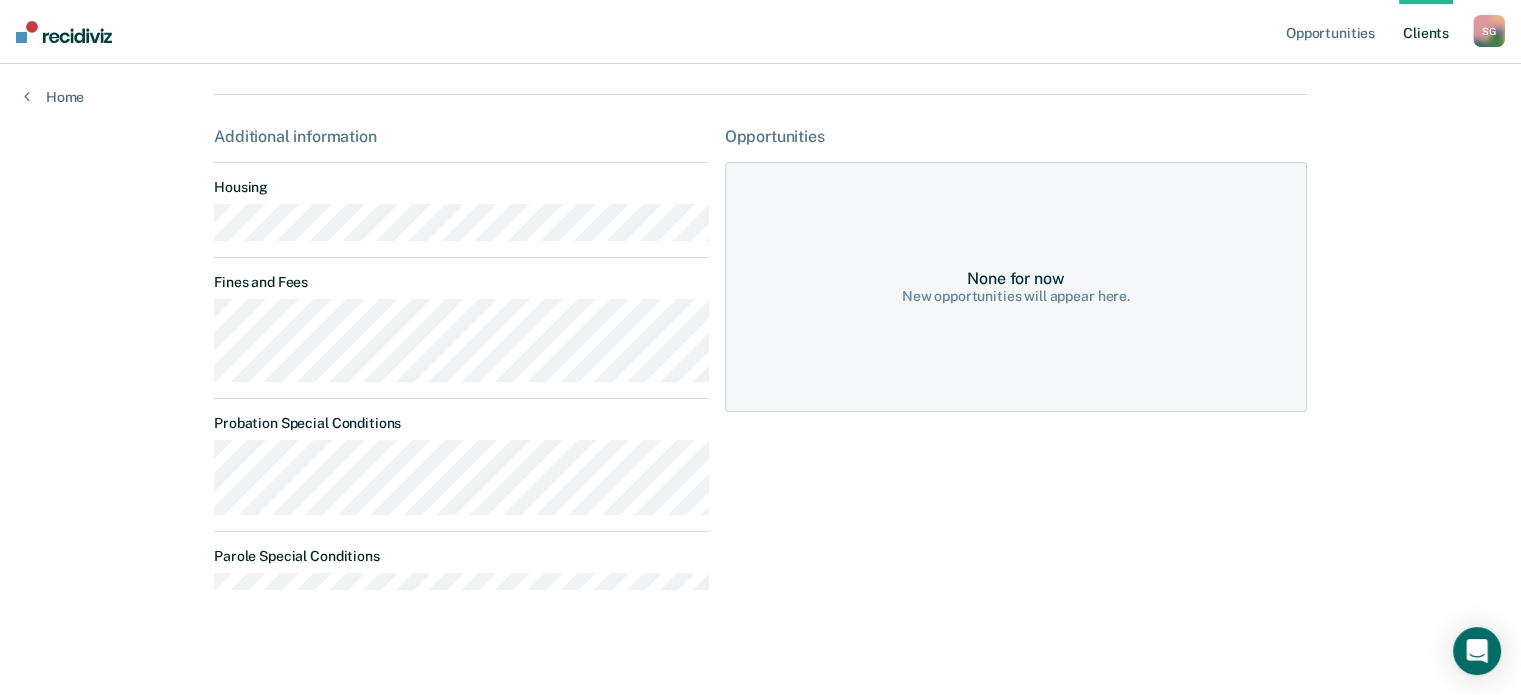 scroll, scrollTop: 268, scrollLeft: 0, axis: vertical 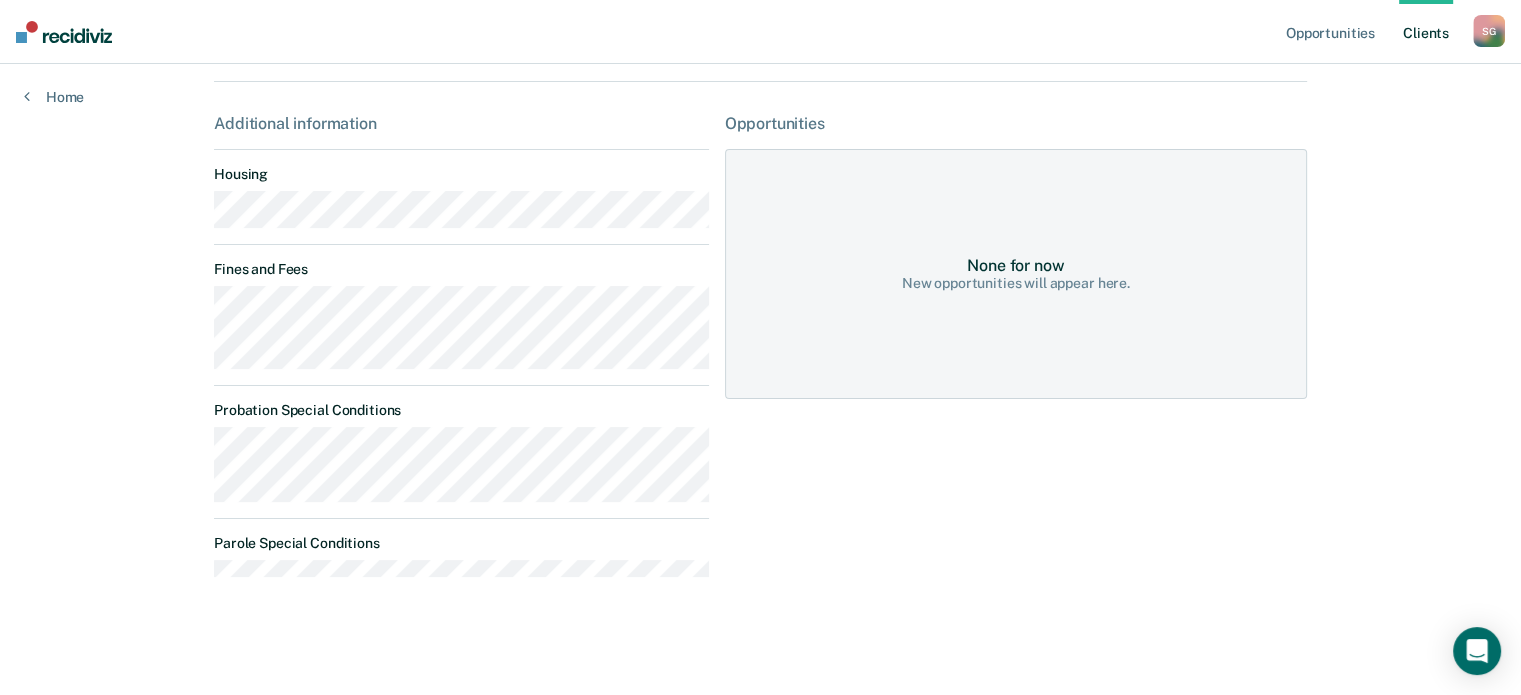 click on "JR   Contacts Preferred Name Preferred Contact None Call Text Email None Progress toward success Supervision 6 years  ( 5 years and 1 month to go ) Assigned to  Start :  Aug 8, 2024 End :  Aug 8, 2030 Additional information Housing   Fines and Fees Probation Special Conditions Parole Special Conditions Opportunities None for now New opportunities will appear here." at bounding box center (760, 222) 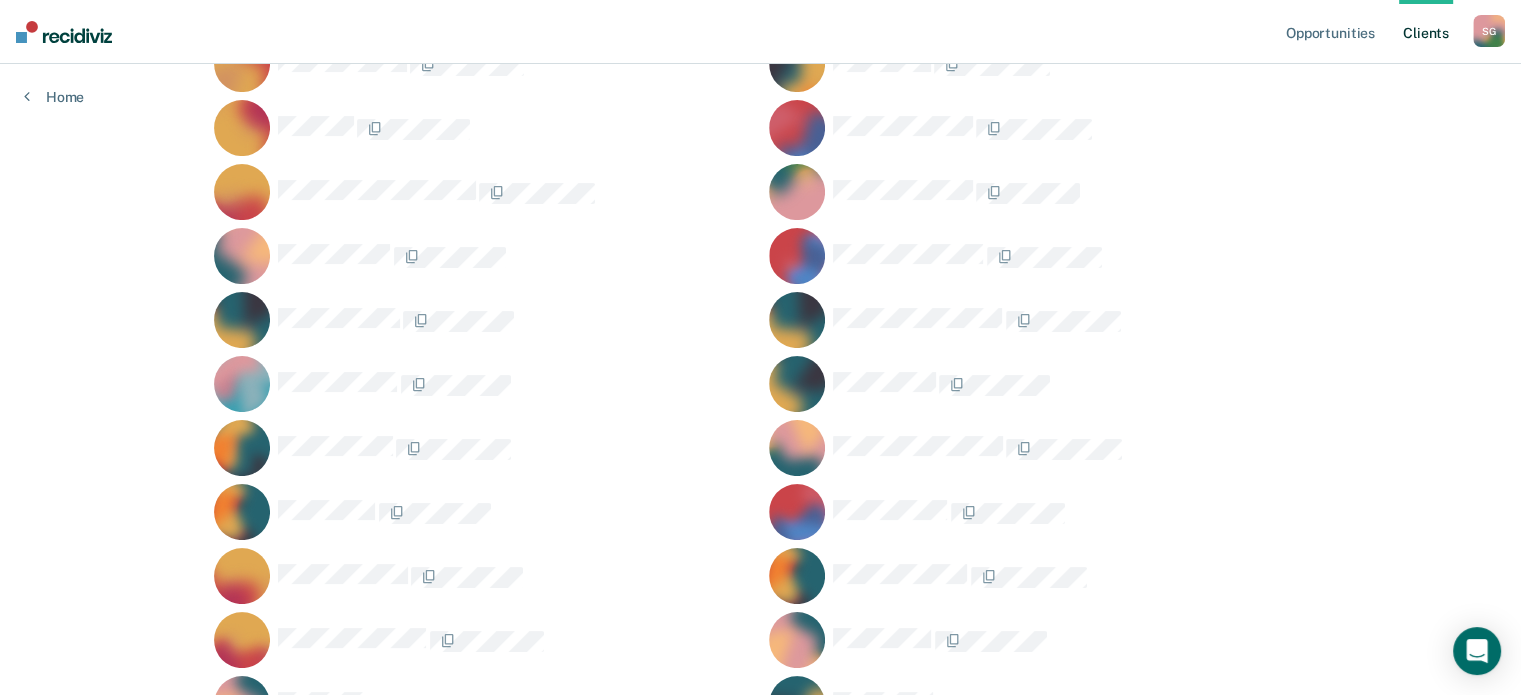 scroll, scrollTop: 0, scrollLeft: 0, axis: both 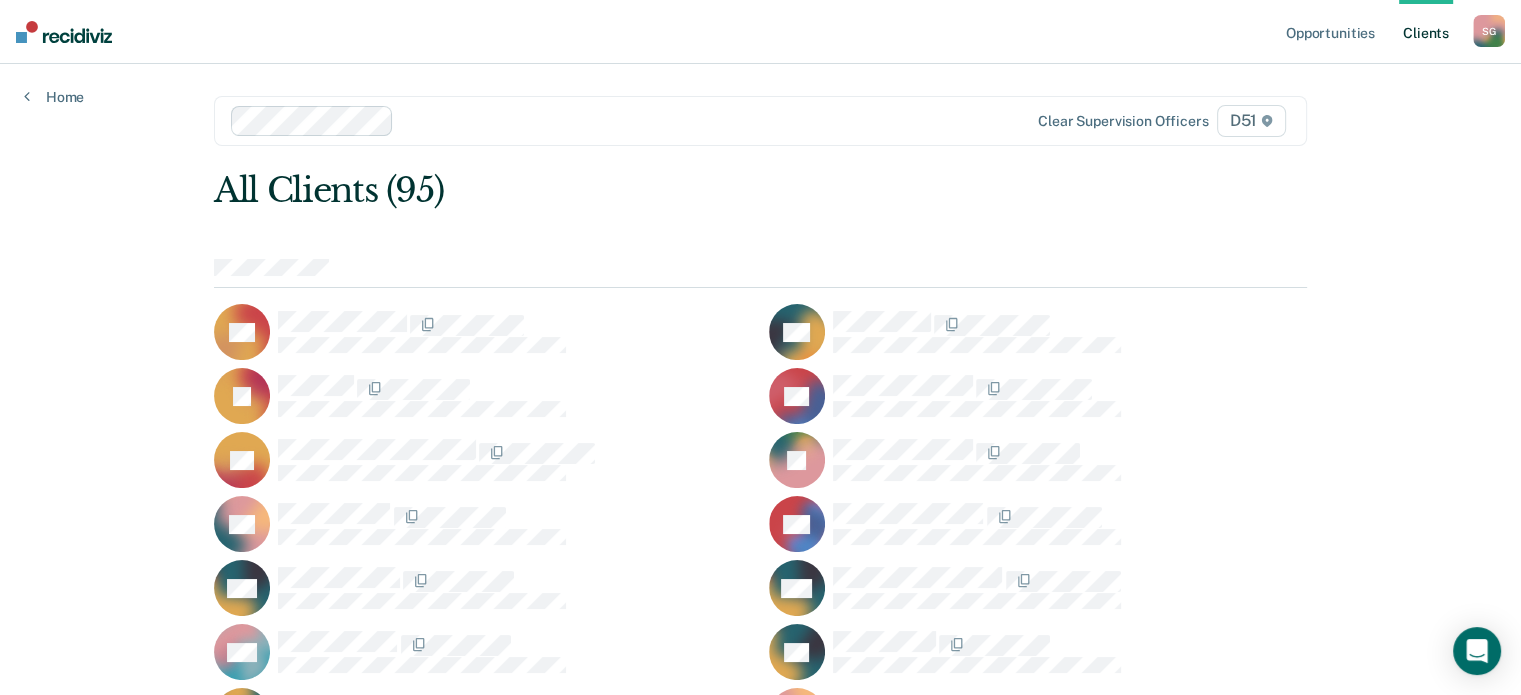click on "Clear supervision officers D51 All Clients ([NUMBER]) DA CA IB PB SP EJ AB CC MC MC WC AC GC QD LD HD SD LD KF CF CF DF MG KG BG CH MH JH LH JH MH DL CL BM FM JM CM TM MM MM IM PM MM HM KM LN RN FO LO DP KP BP PP BP DP EP PP JR DR TR MR RR BR MR JR ZR AS MS MS CS AS DS SS CS JS WS AS LS ES CS DS NS TT AT BT LT BT RW JW TW DW TW DW TY [STATE]" at bounding box center (760, 1732) 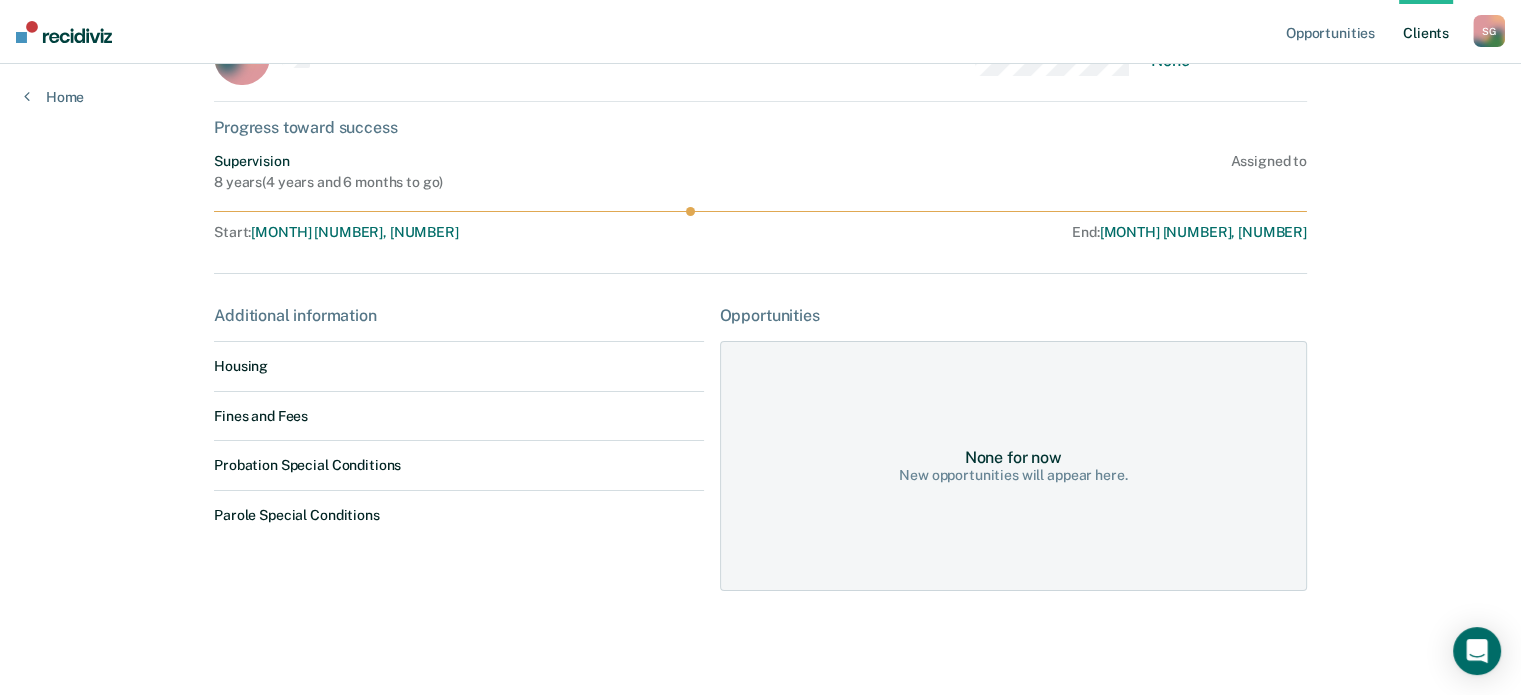 scroll, scrollTop: 0, scrollLeft: 0, axis: both 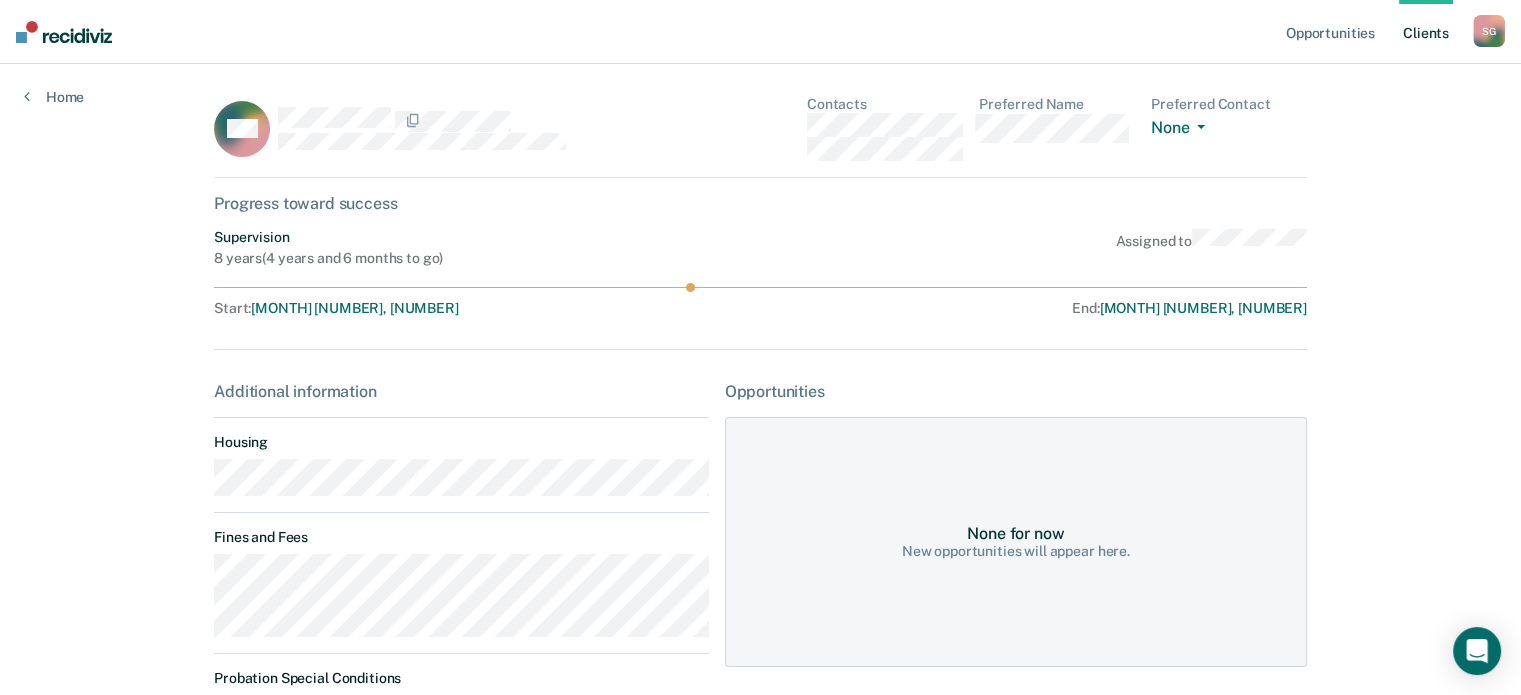 click on "Opportunities Client s [FIRST] [LAST] S G Profile How it works Log Out Home MH   Contacts Preferred Name Preferred Contact None Call Text Email None Progress toward success Supervision [NUMBER] years  ( [NUMBER] years and [NUMBER] months to go ) Assigned to  Start :  [MONTH] [NUMBER], [NUMBER] End :  [MONTH] [NUMBER], [NUMBER] Additional information Housing   Fines and Fees Probation Special Conditions Parole Special Conditions Opportunities None for now New opportunities will appear here." at bounding box center (760, 560) 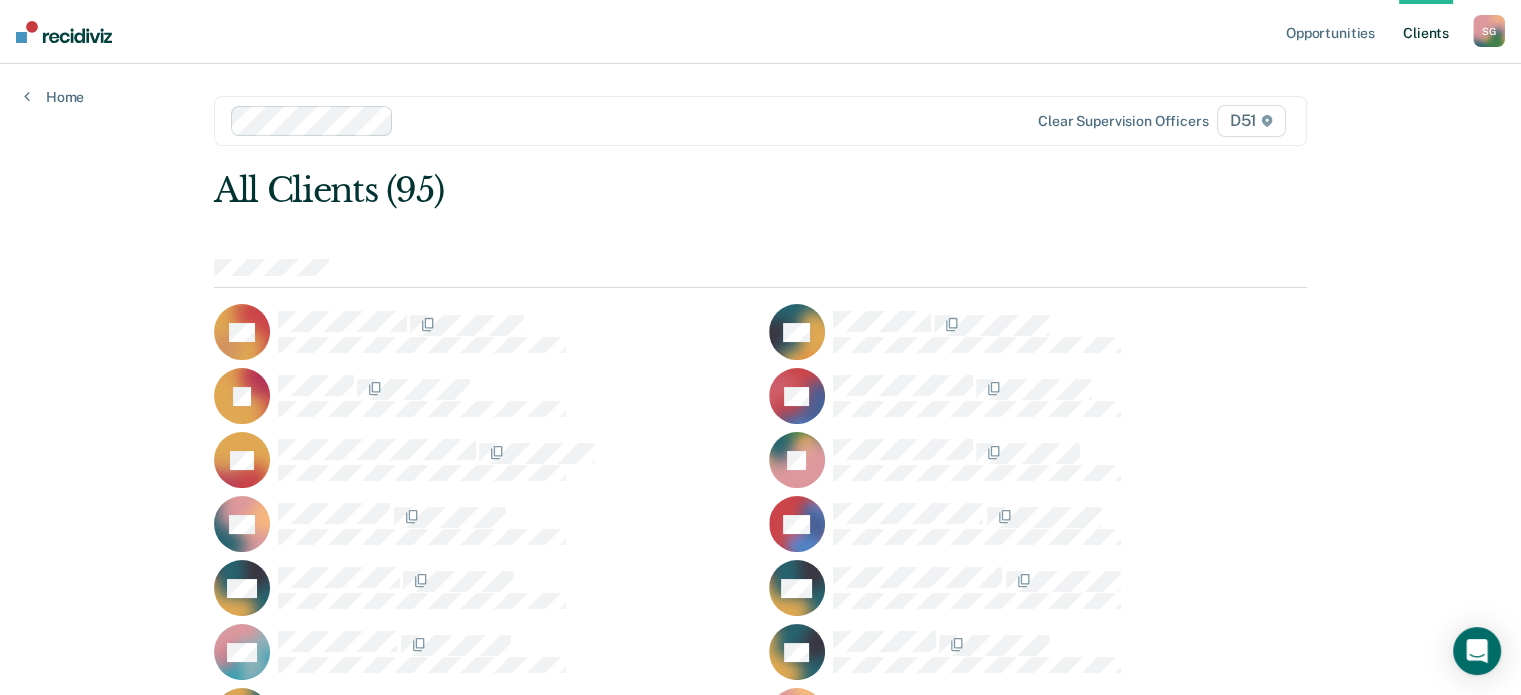 scroll, scrollTop: 932, scrollLeft: 0, axis: vertical 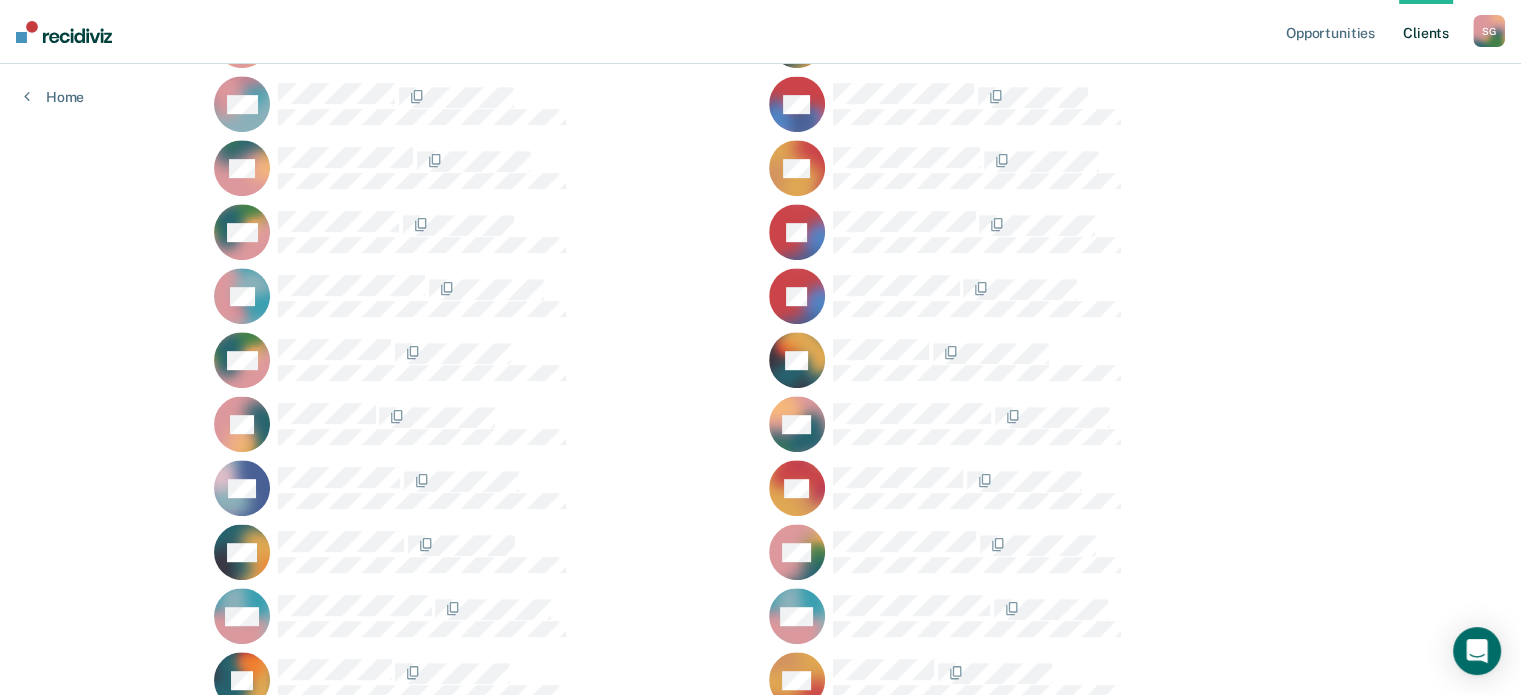 click on "DL" at bounding box center (1038, 360) 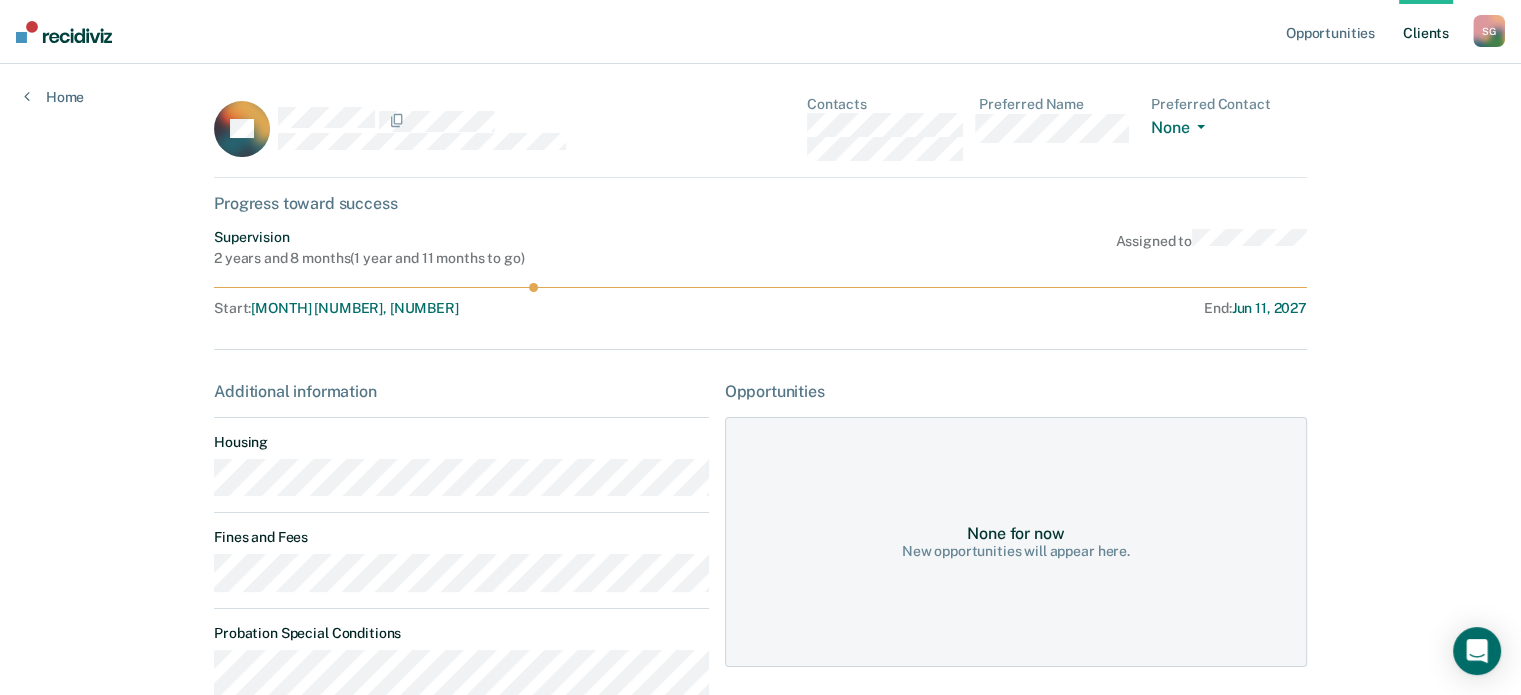 click on "DW   Contacts Preferred Name Preferred Contact None Call Text Email None Progress toward success Supervision 2 years and 8 months  ( 1 year and 11 months to go ) Assigned to  Start :  Sep 12, 2024 End :  Jun 11, 2027 Additional information Housing   Fines and Fees Probation Special Conditions Parole Special Conditions Opportunities None for now New opportunities will appear here." at bounding box center [760, 468] 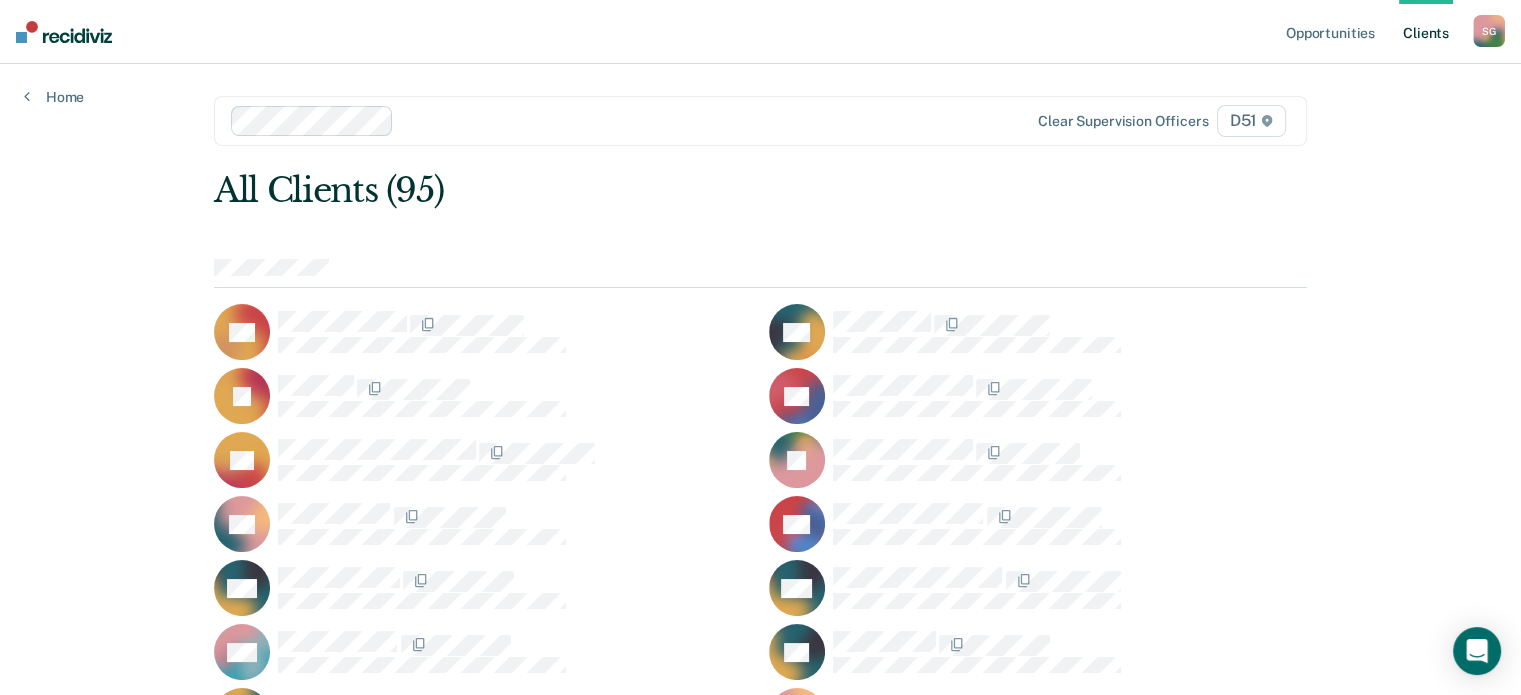 scroll, scrollTop: 2084, scrollLeft: 0, axis: vertical 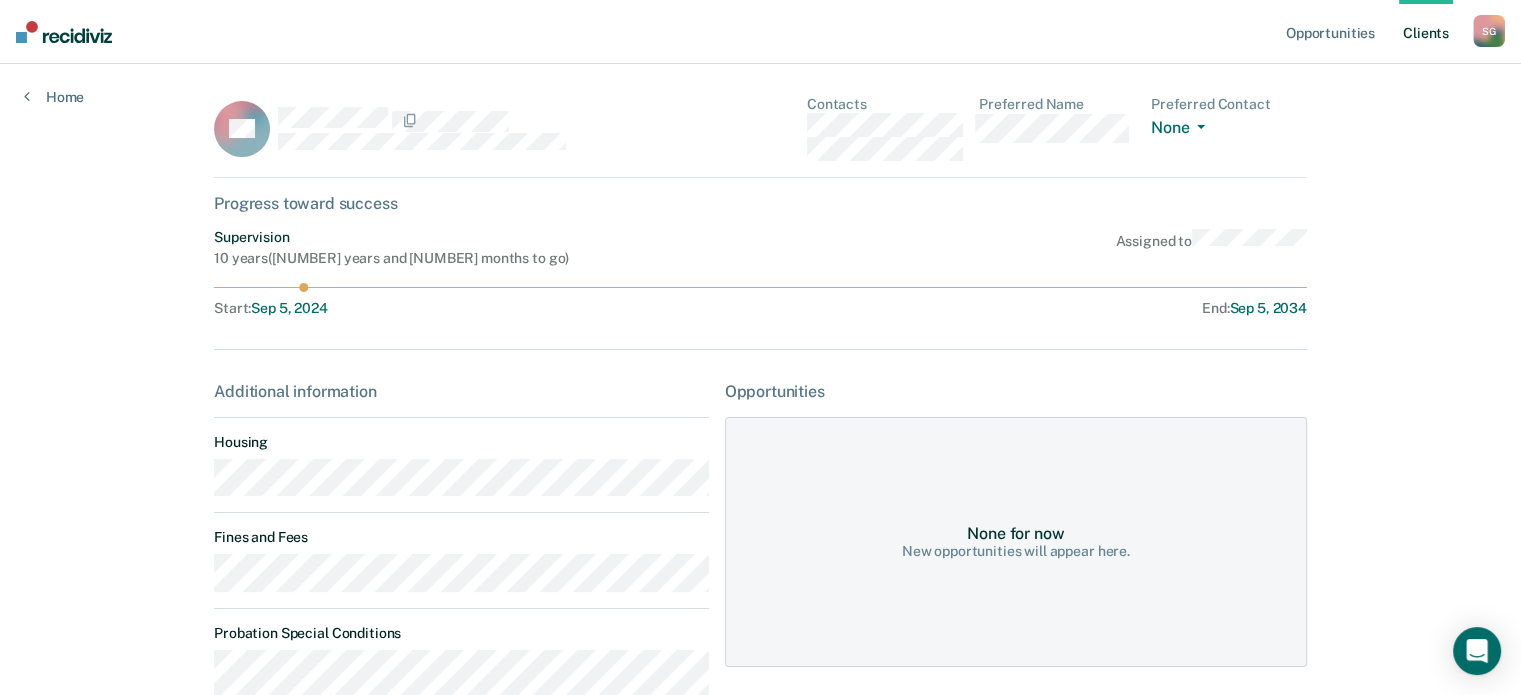 click on "Opportunities Client s [FIRST] [LAST] S G Profile How it works Log Out Home AS   Contacts Preferred Name Preferred Contact None Call Text Email None Progress toward success Supervision [NUMBER] years  ( [NUMBER] years and [NUMBER] months to go ) Assigned to  Start :  [MONTH] [NUMBER], [NUMBER] End :  [MONTH] [NUMBER], [NUMBER] Additional information Housing   Fines and Fees Probation Special Conditions Parole Special Conditions Opportunities None for now New opportunities will appear here." at bounding box center [760, 667] 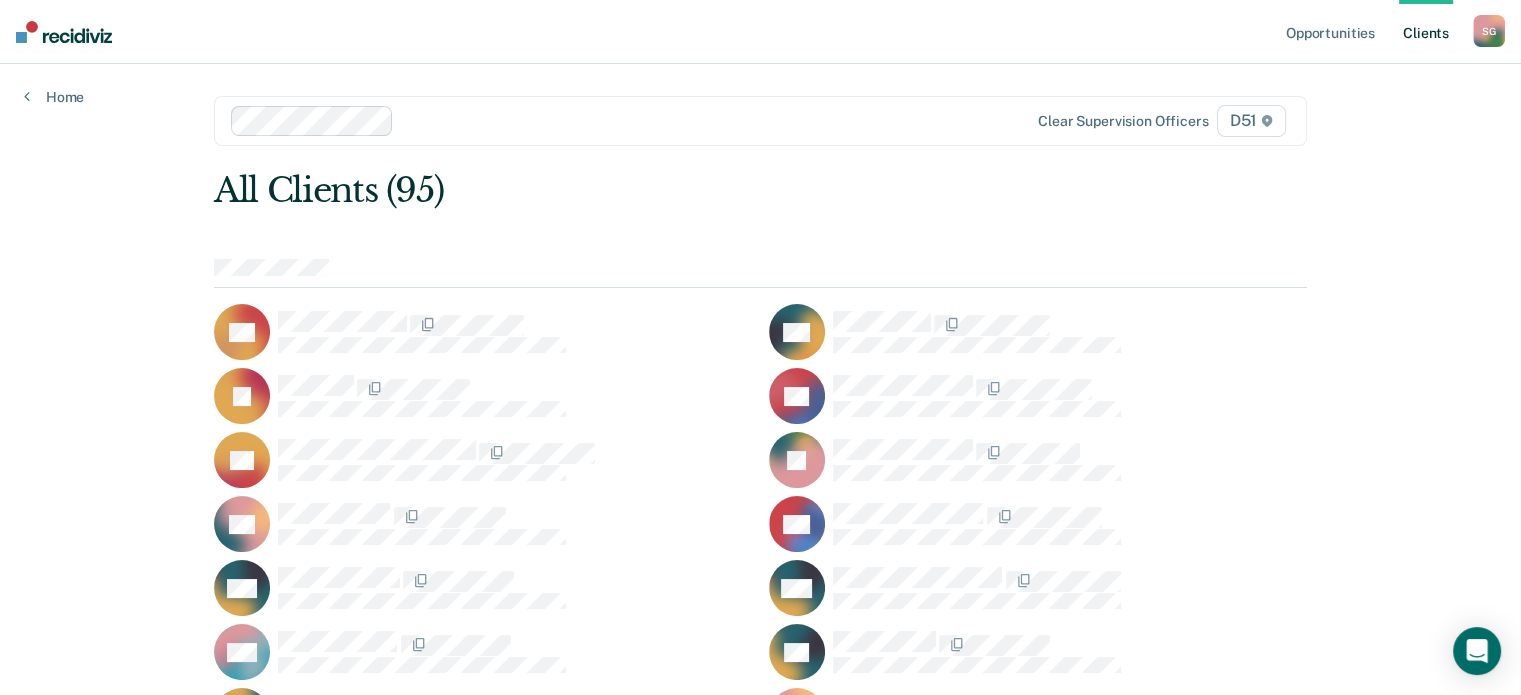 scroll, scrollTop: 1508, scrollLeft: 0, axis: vertical 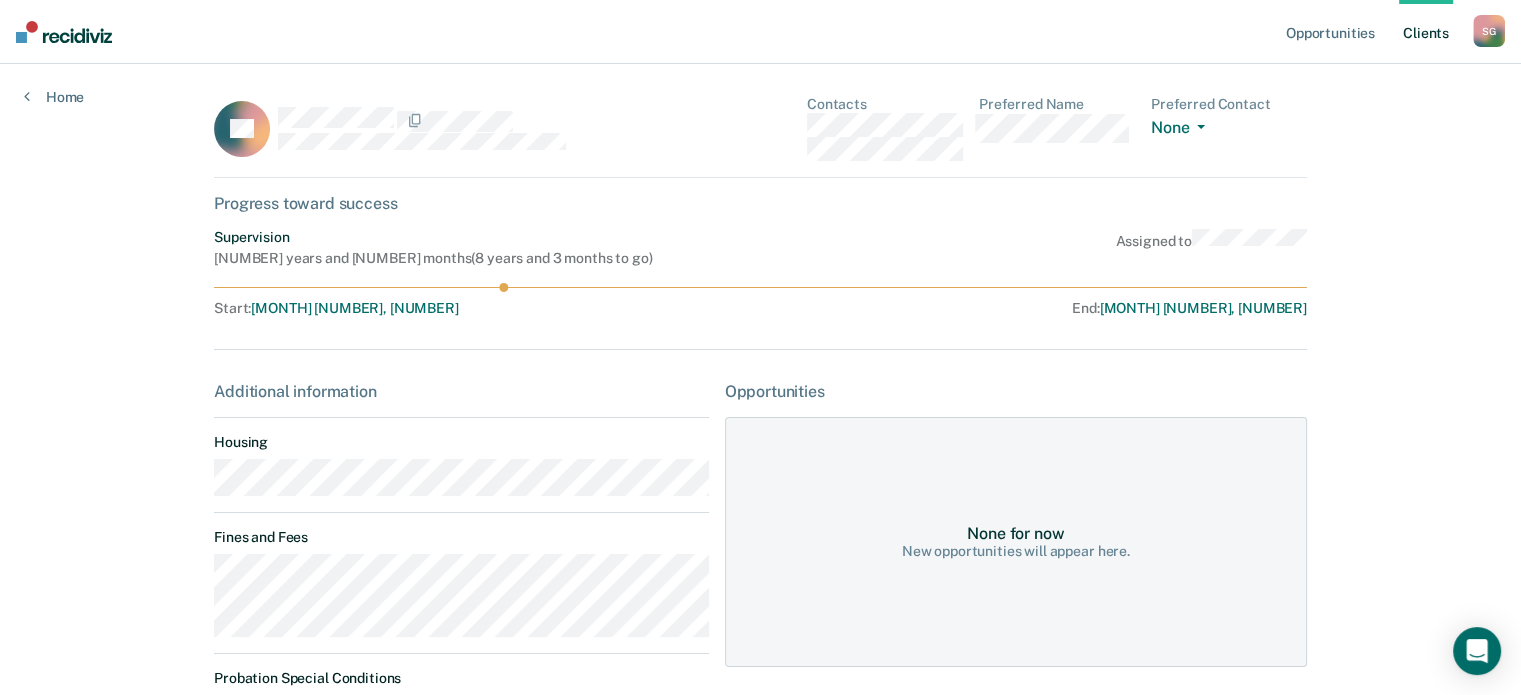 click on "Opportunities Client s [FIRST] [LAST] S G Profile How it works Log Out Home LO   Contacts Preferred Name Preferred Contact None Call Text Email None Progress toward success Supervision 11 years and 3 months  ( 8 years and 3 months to go ) Assigned to  Start :  Jul 6, 2022 End :  Oct 14, 2033 Additional information Housing   Fines and Fees Probation Special Conditions Parole Special Conditions Opportunities None for now New opportunities will appear here." at bounding box center [760, 636] 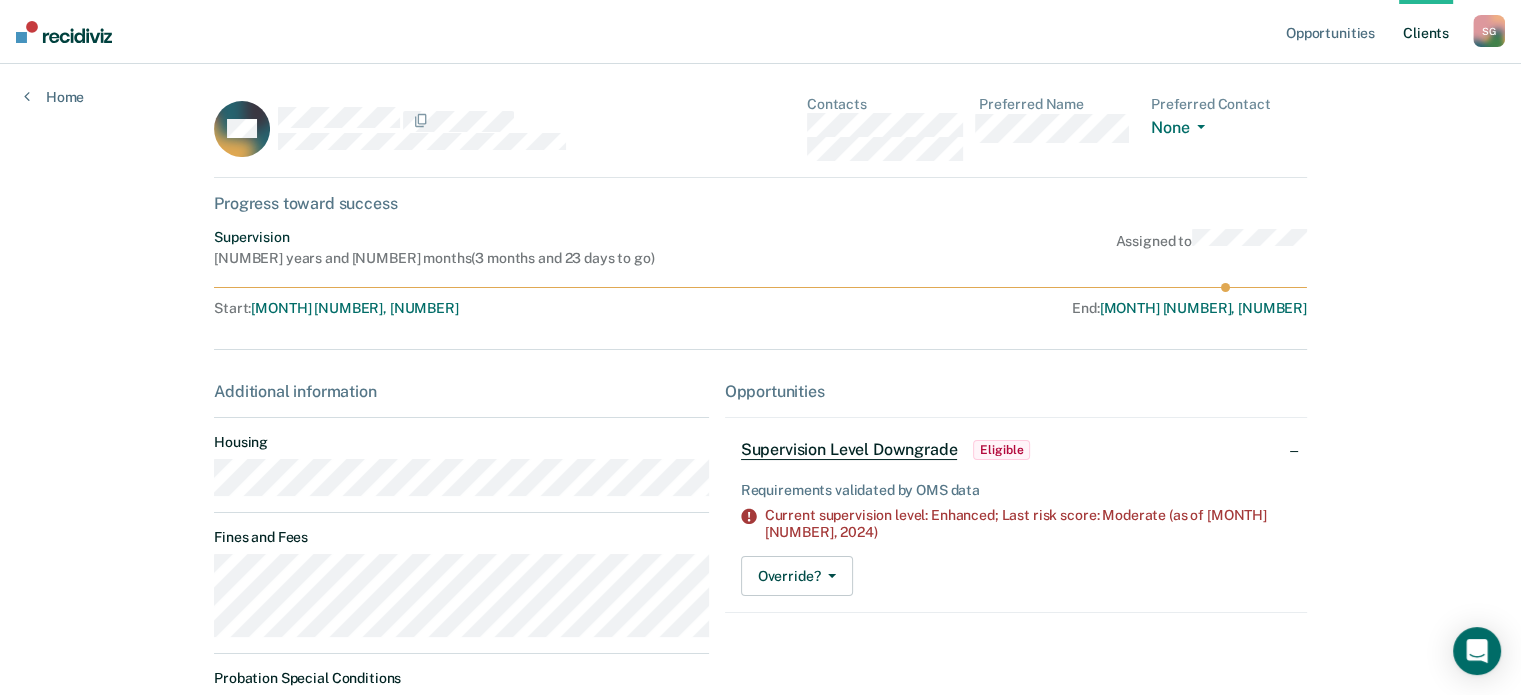 click on "Opportunities Client s [FIRST] [LAST] S G Profile How it works Log Out Home MC Contacts Preferred Name Preferred Contact None Call Text Email None Progress toward success Supervision [NUMBER] years and [NUMBER] months ( [NUMBER] months and [NUMBER] days to go ) Assigned to Start : [MONTH] [NUMBER], [NUMBER] End : [MONTH] [NUMBER], [NUMBER] Additional information Housing Fines and Fees Probation Special Conditions Parole Special Conditions Opportunities Supervision Level Downgrade Eligible Requirements validated by OMS data Current supervision level: Enhanced; Last risk score: Moderate (as of [MONTH] [NUMBER], [NUMBER]) Override? Mark Pending Mark Overridden" at bounding box center [760, 542] 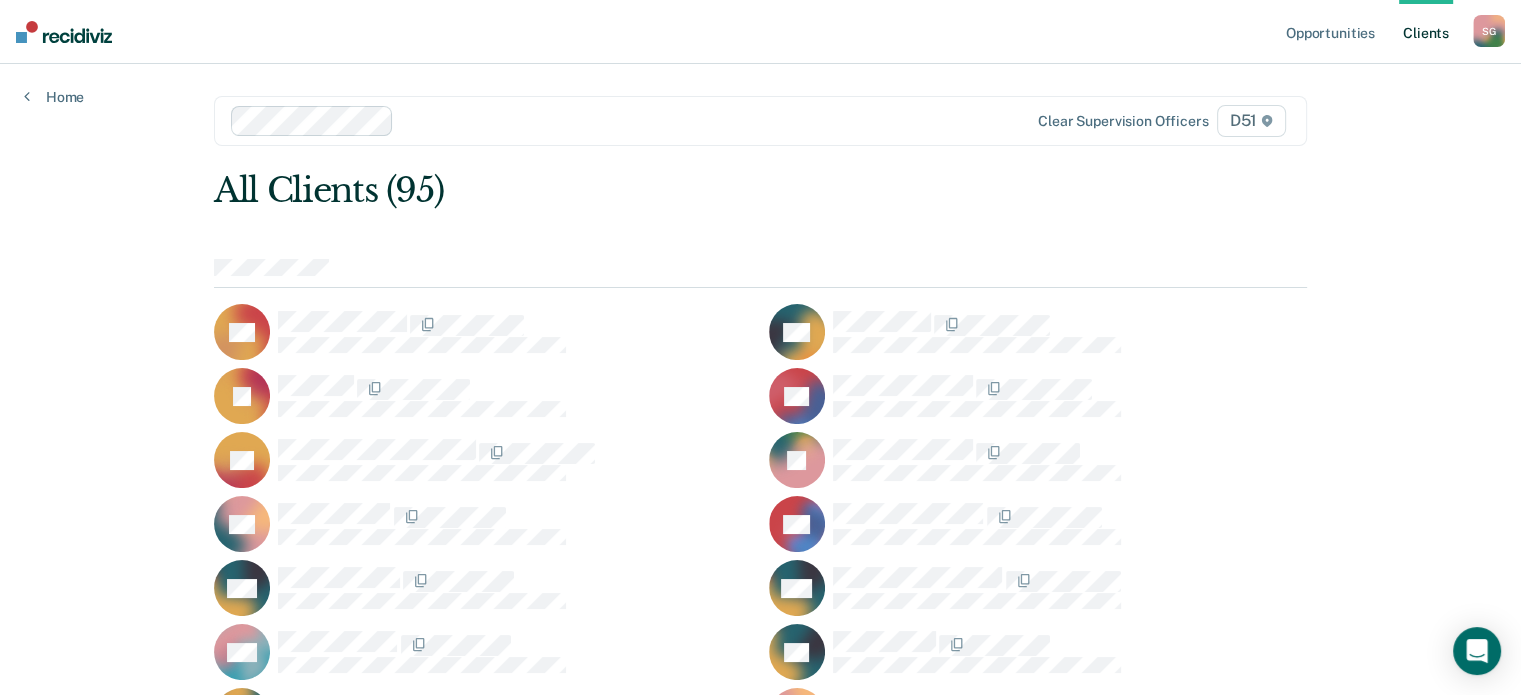 scroll, scrollTop: 1252, scrollLeft: 0, axis: vertical 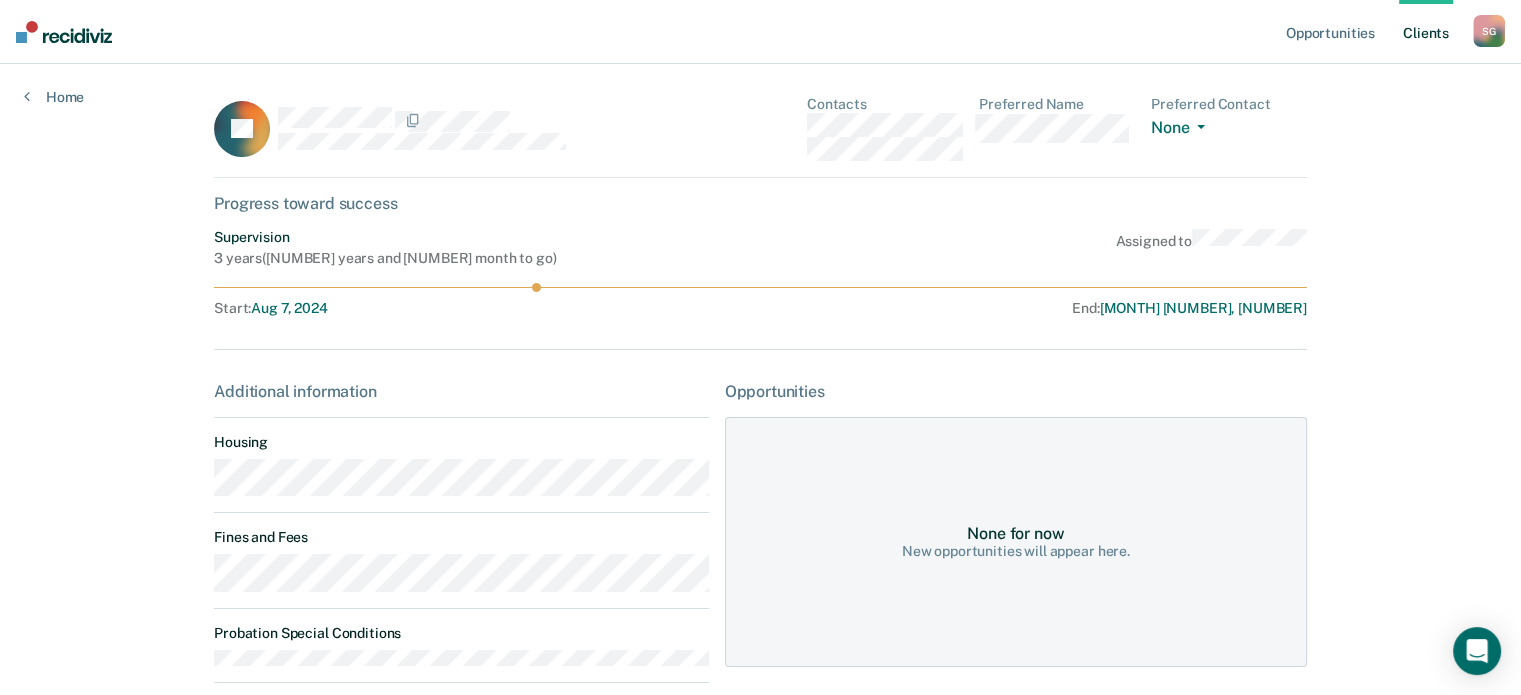 click on "Opportunities Client s [FIRST] [LAST] S G Profile How it works Log Out Home IM   Contacts Preferred Name Preferred Contact None Call Text Email None Progress toward success Supervision [NUMBER] years  ( [NUMBER] years and [NUMBER] month to go ) Assigned to  Start :  [MONTH] [NUMBER], [NUMBER] End :  [MONTH] [NUMBER], [NUMBER] Additional information Housing   Fines and Fees Probation Special Conditions Parole Special Conditions Opportunities None for now New opportunities will appear here." at bounding box center [760, 430] 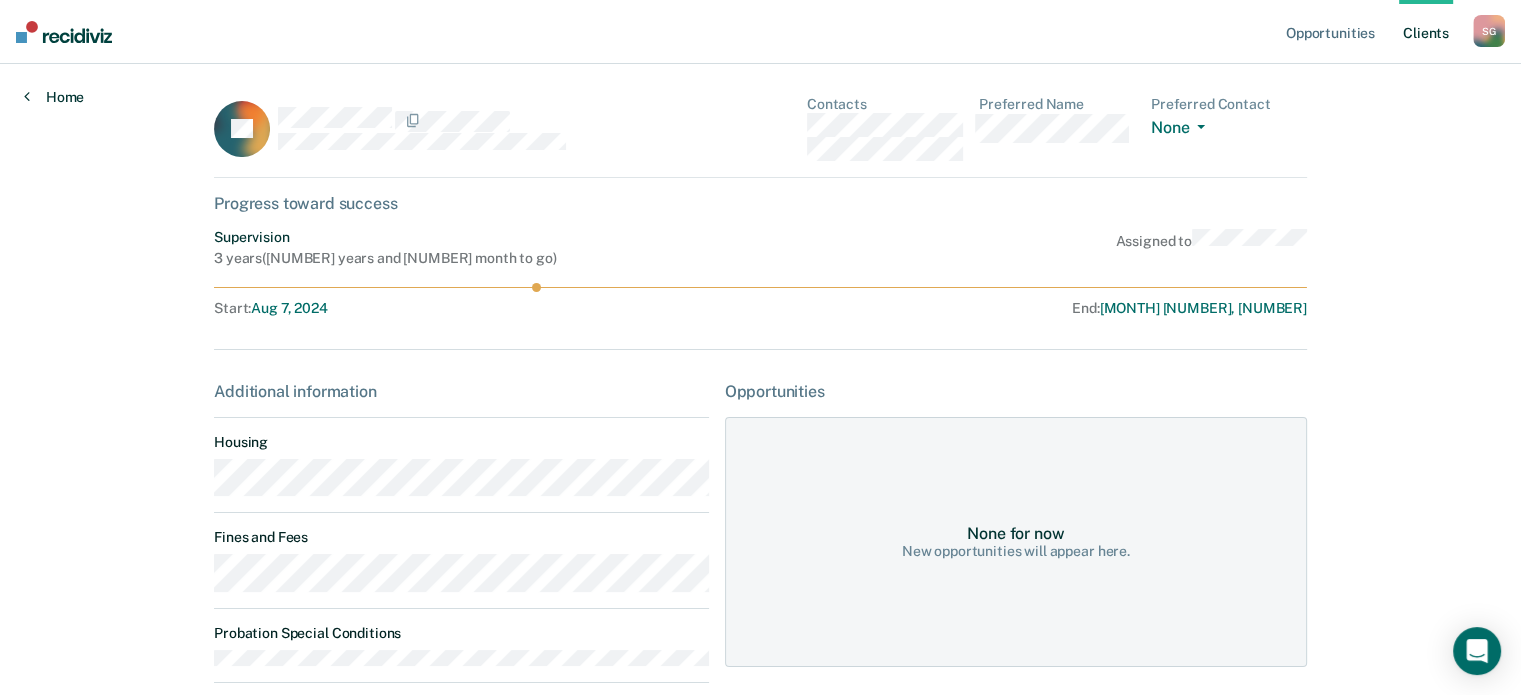 click on "Home" at bounding box center (54, 97) 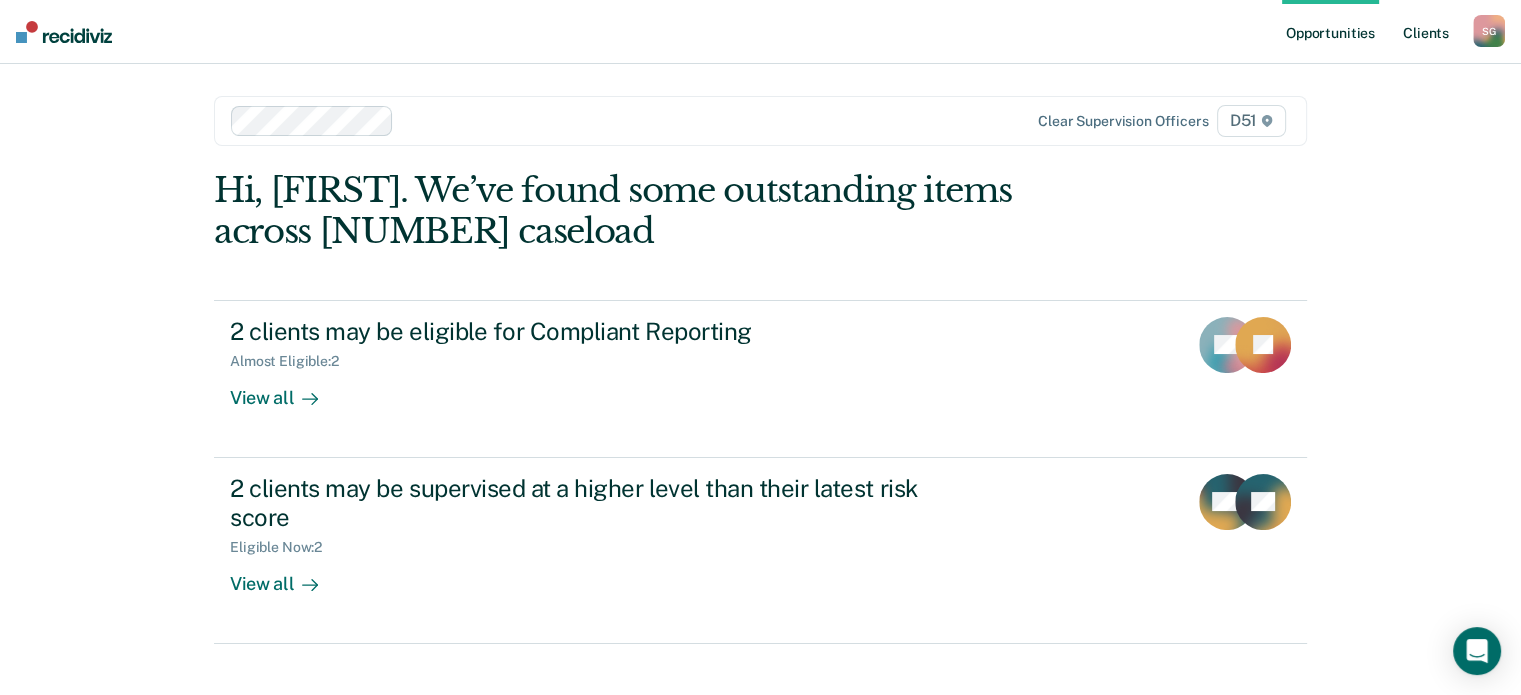 click on "Client s" at bounding box center (1426, 32) 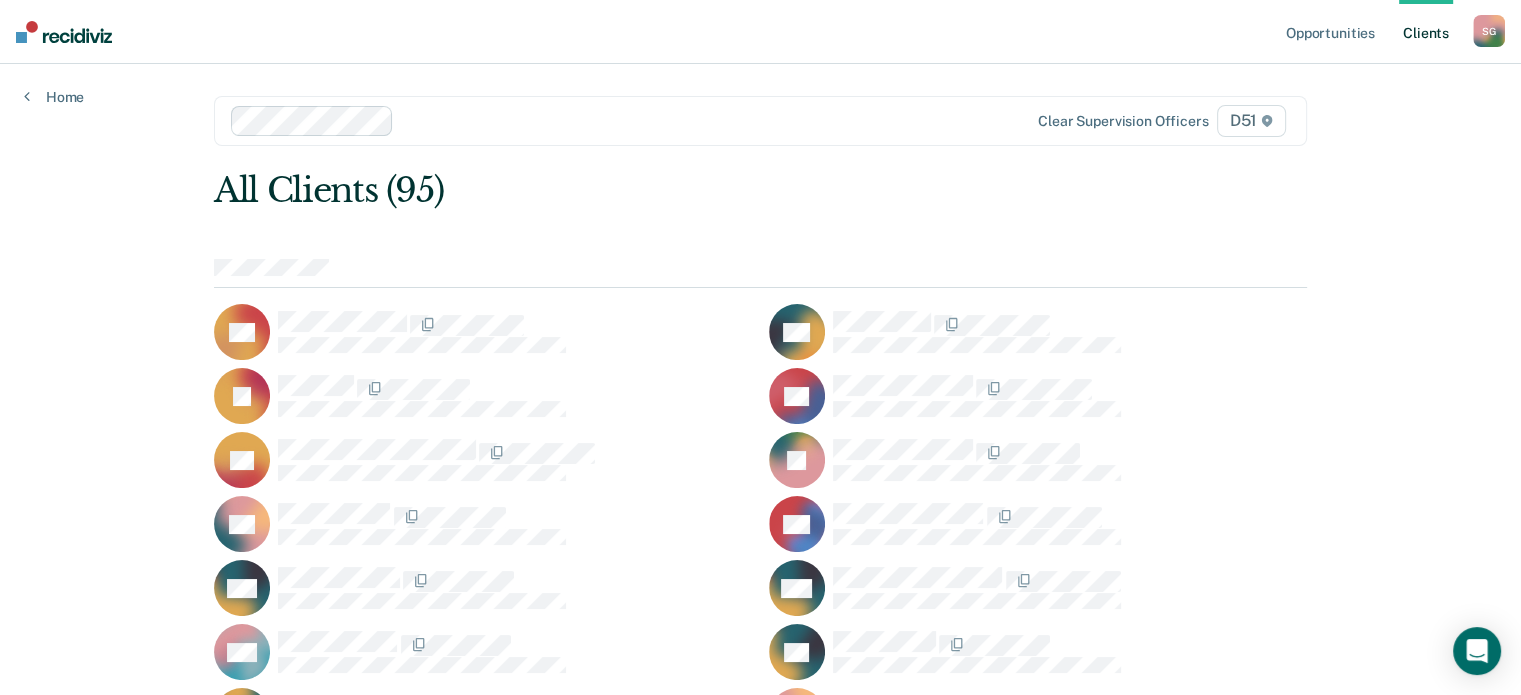 scroll, scrollTop: 1252, scrollLeft: 0, axis: vertical 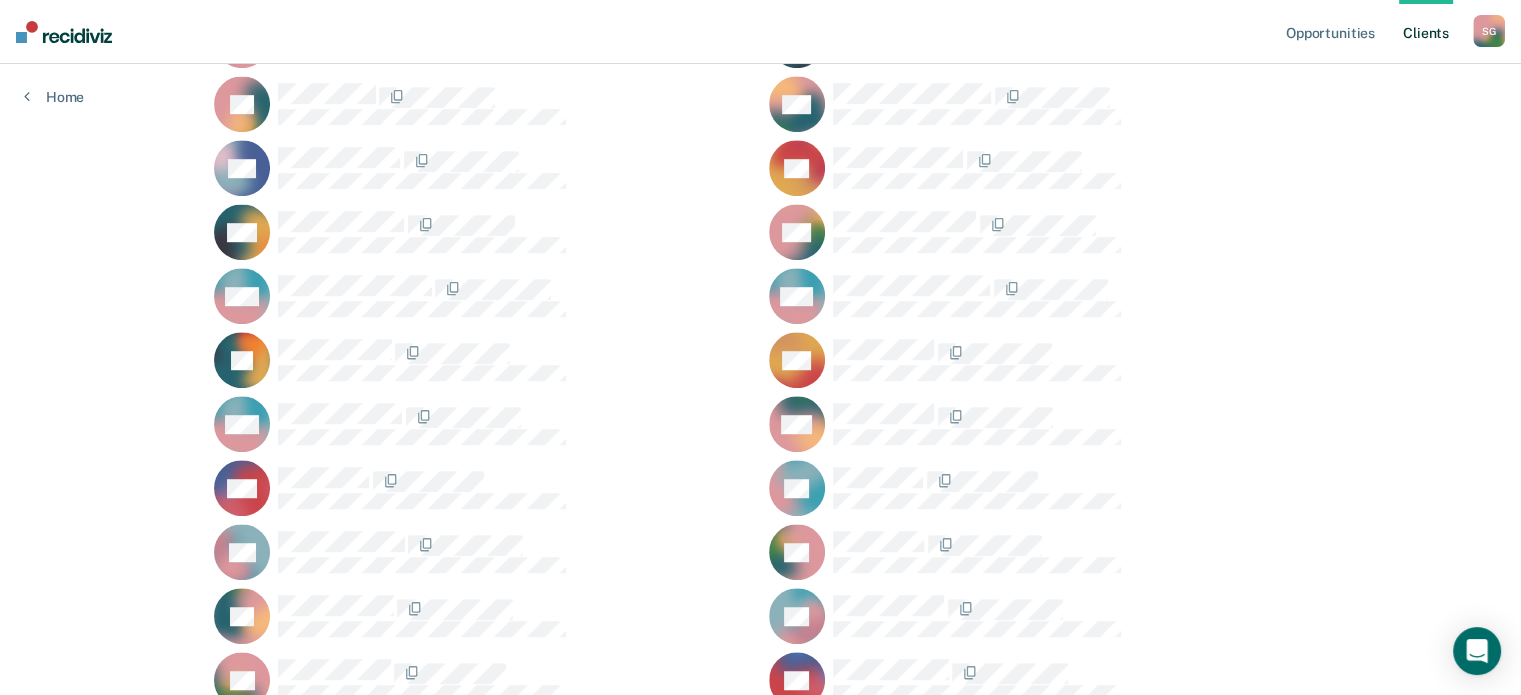 click on "IM" at bounding box center (483, 360) 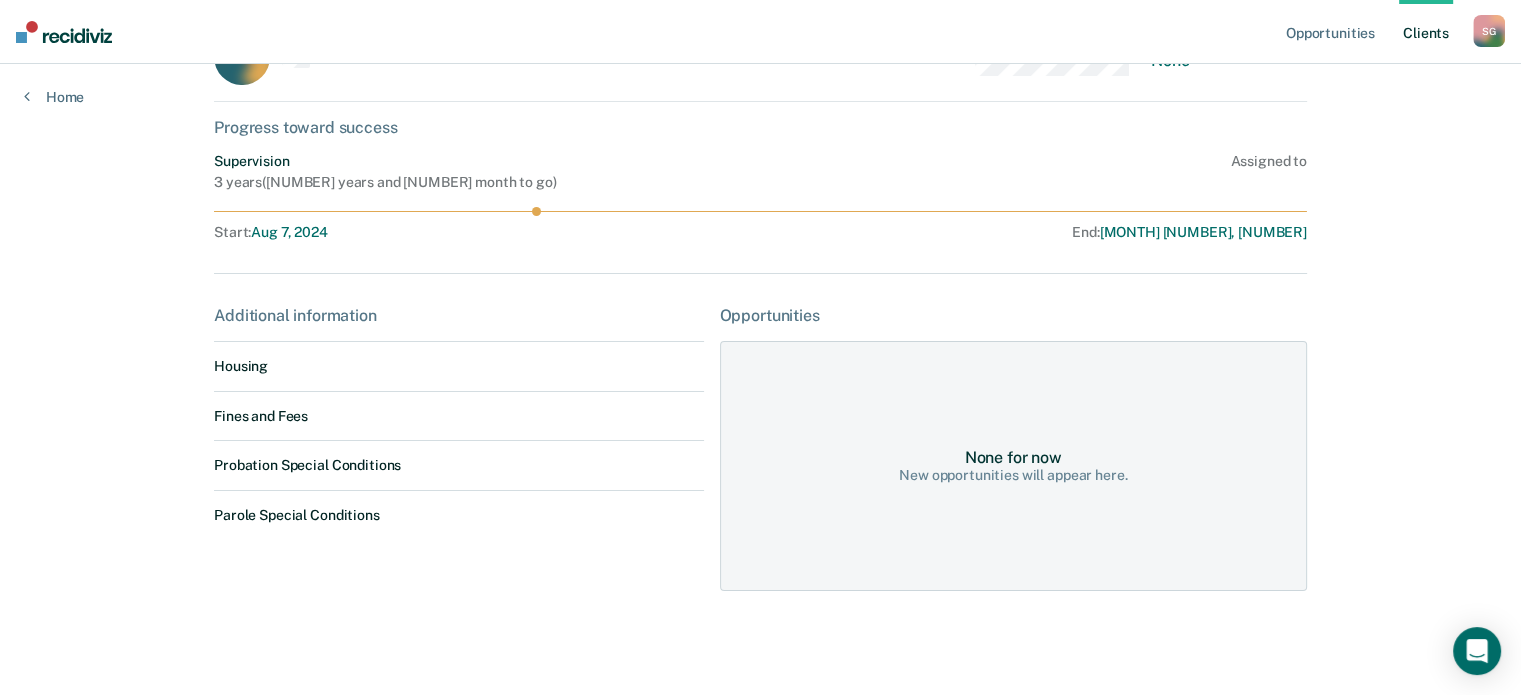 scroll, scrollTop: 0, scrollLeft: 0, axis: both 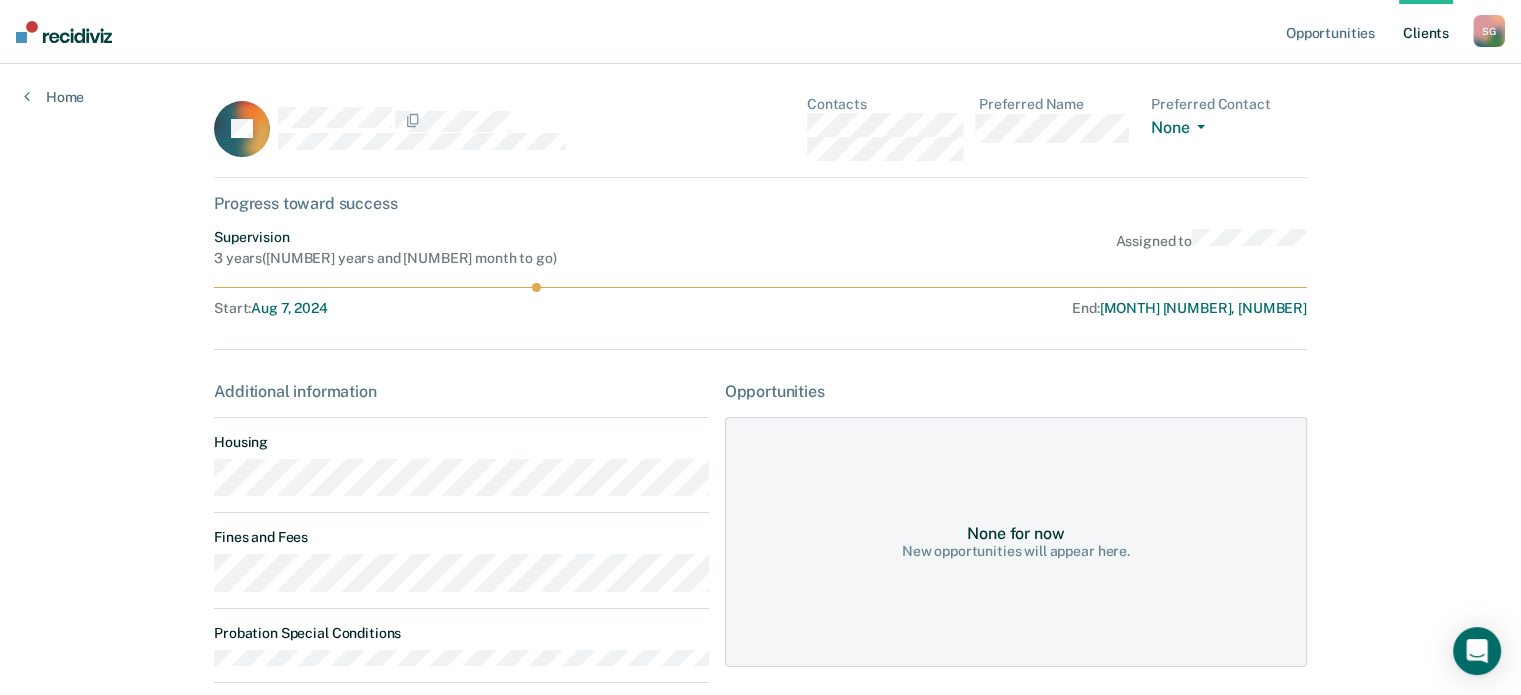 click on "Opportunities Client s [FIRST] [LAST] S G Profile How it works Log Out Home IM   Contacts Preferred Name Preferred Contact None Call Text Email None Progress toward success Supervision [NUMBER] years  ( [NUMBER] years and [NUMBER] month to go ) Assigned to  Start :  [MONTH] [NUMBER], [NUMBER] End :  [MONTH] [NUMBER], [NUMBER] Additional information Housing   Fines and Fees Probation Special Conditions Parole Special Conditions Opportunities None for now New opportunities will appear here." at bounding box center [760, 430] 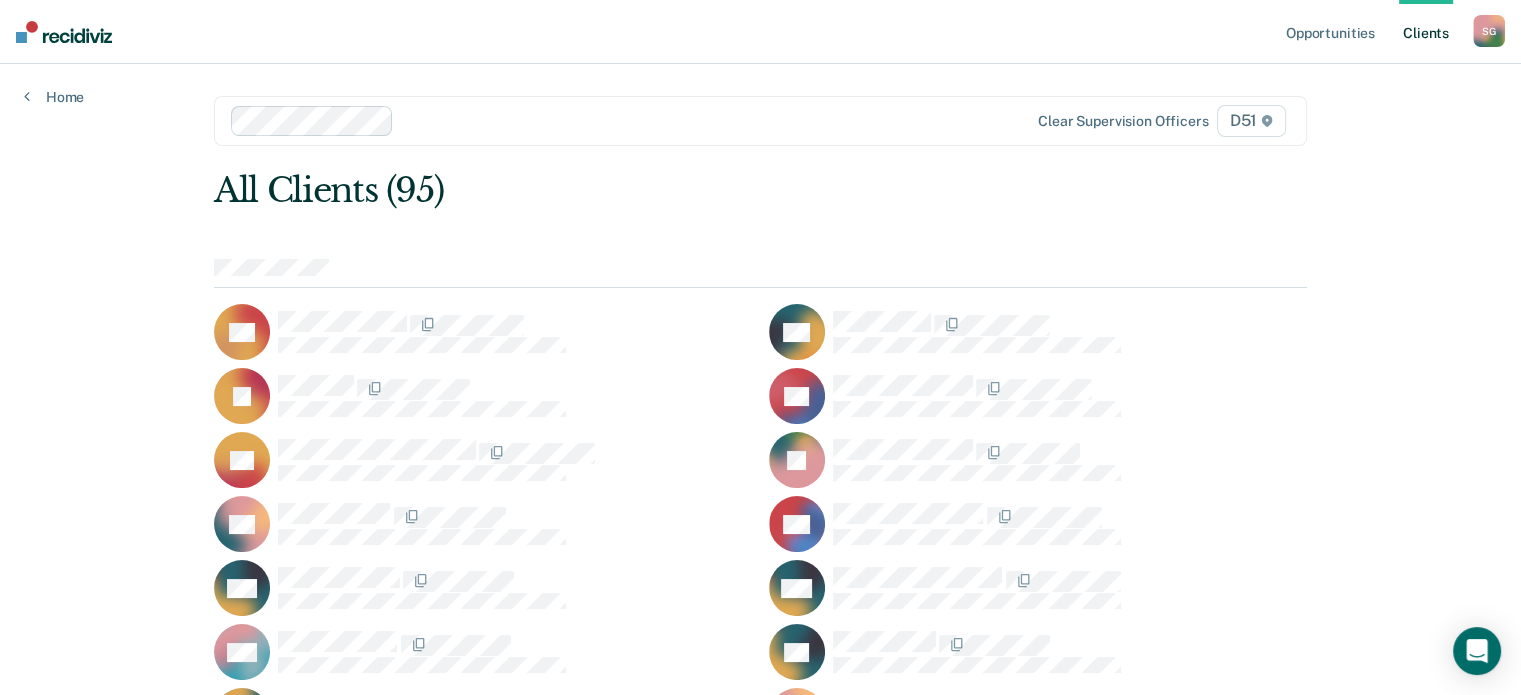 scroll, scrollTop: 1316, scrollLeft: 0, axis: vertical 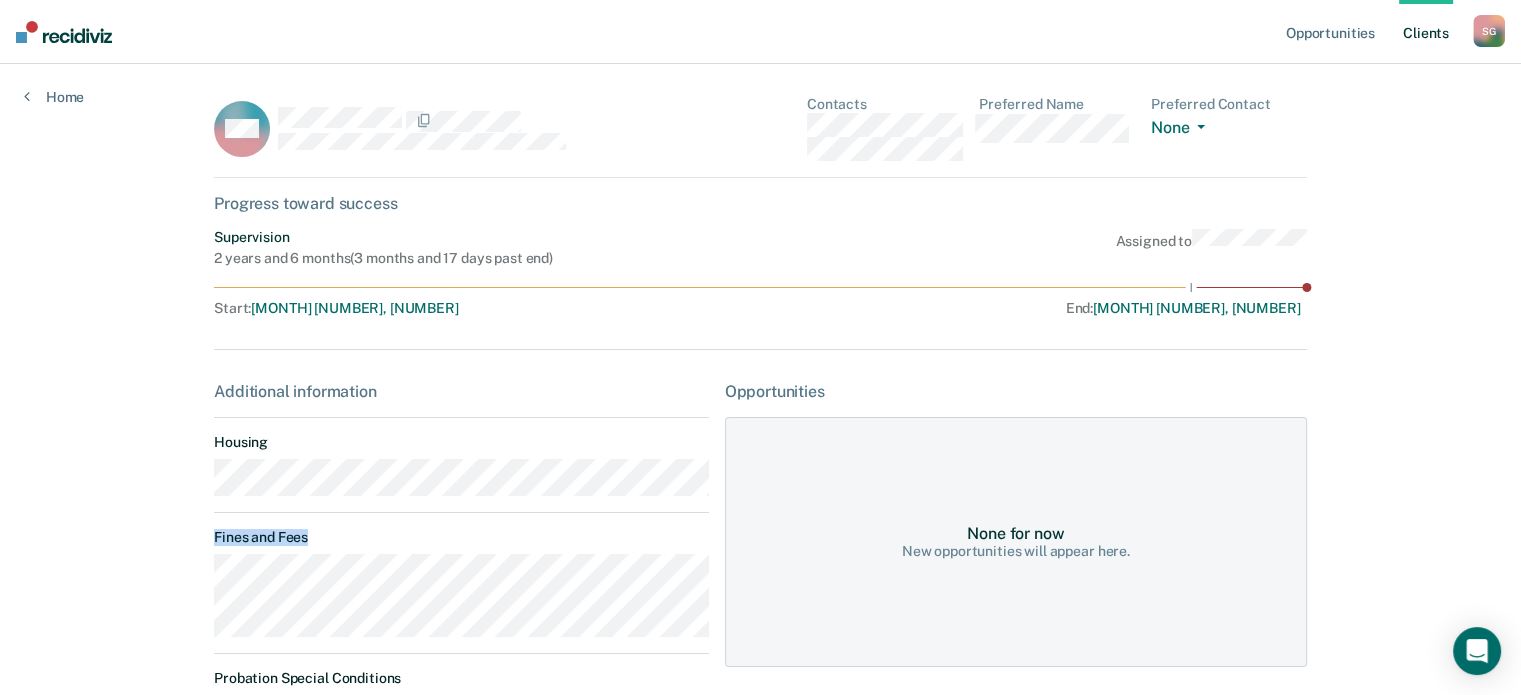 drag, startPoint x: 366, startPoint y: 637, endPoint x: 188, endPoint y: 584, distance: 185.72292 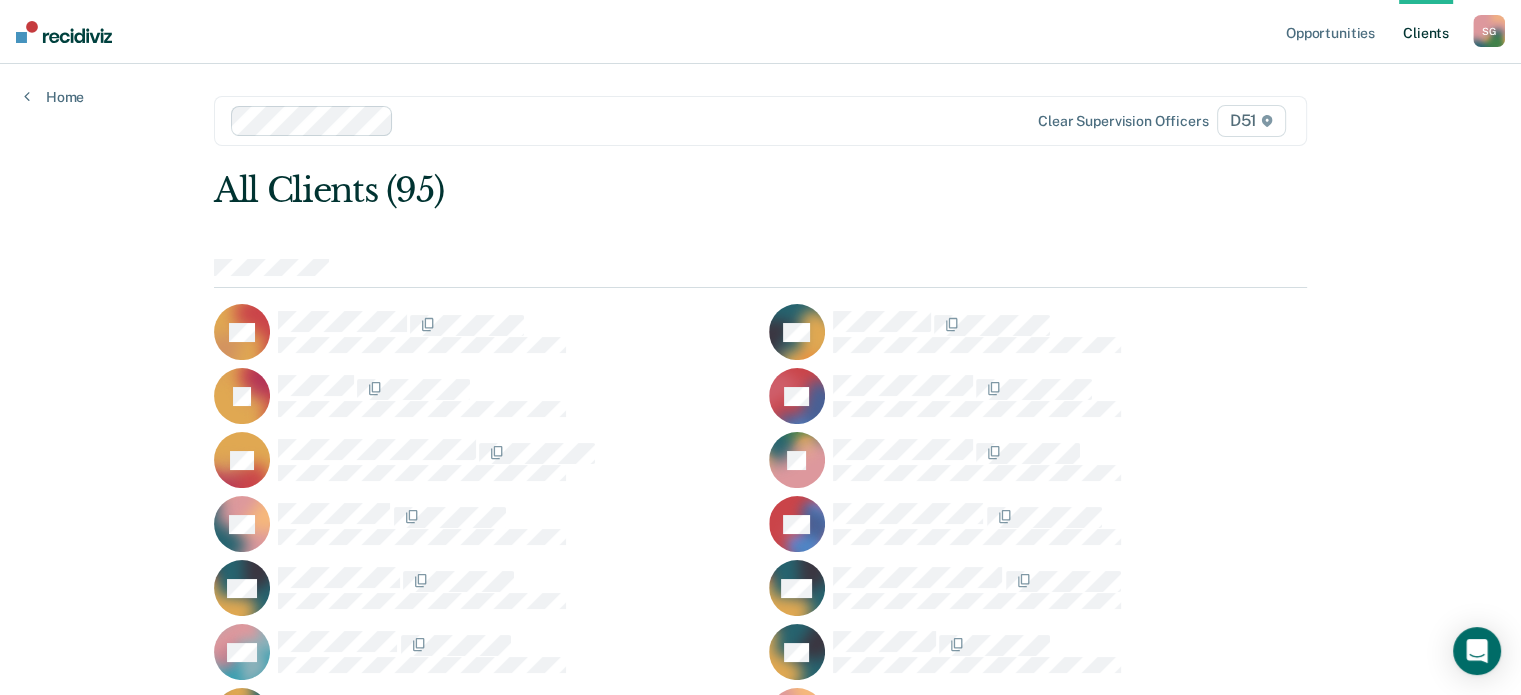 scroll, scrollTop: 612, scrollLeft: 0, axis: vertical 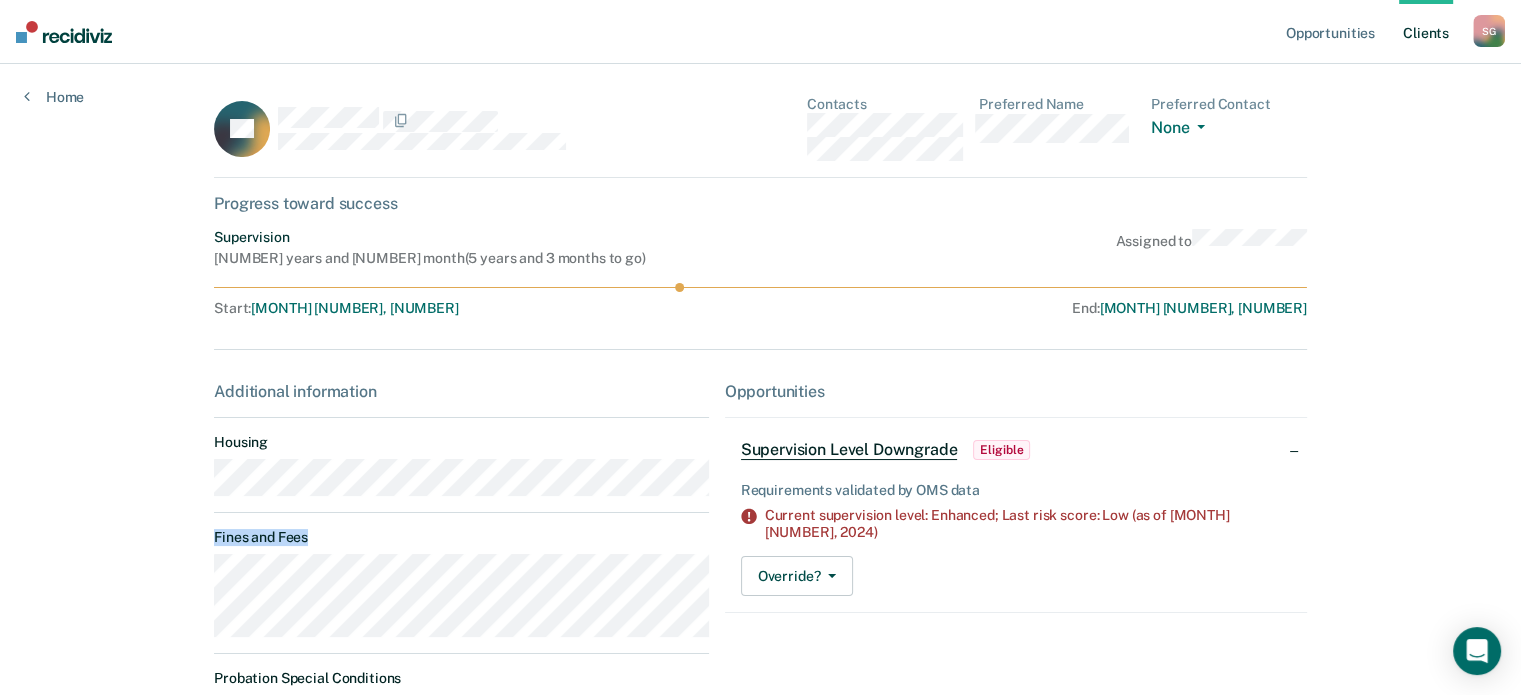 drag, startPoint x: 388, startPoint y: 651, endPoint x: 165, endPoint y: 583, distance: 233.1373 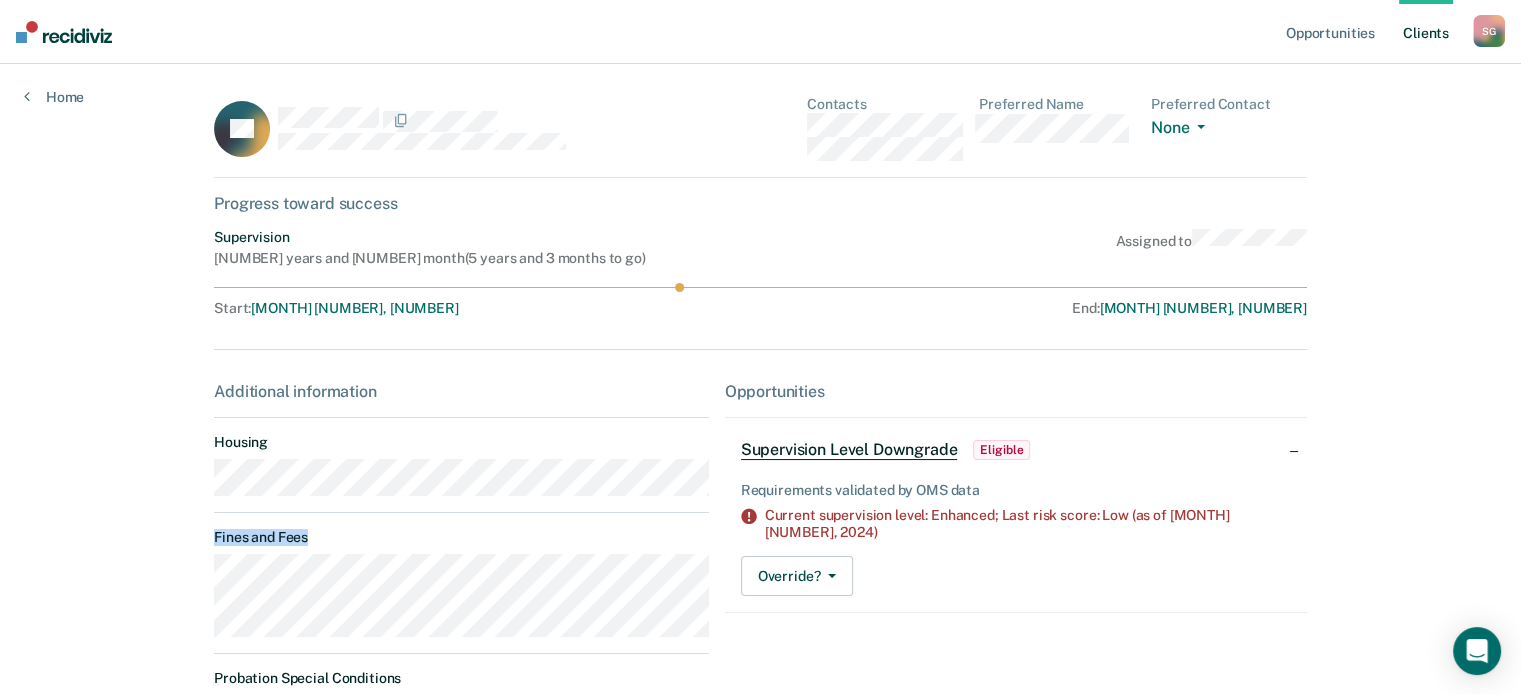click on "Client s" at bounding box center (1426, 32) 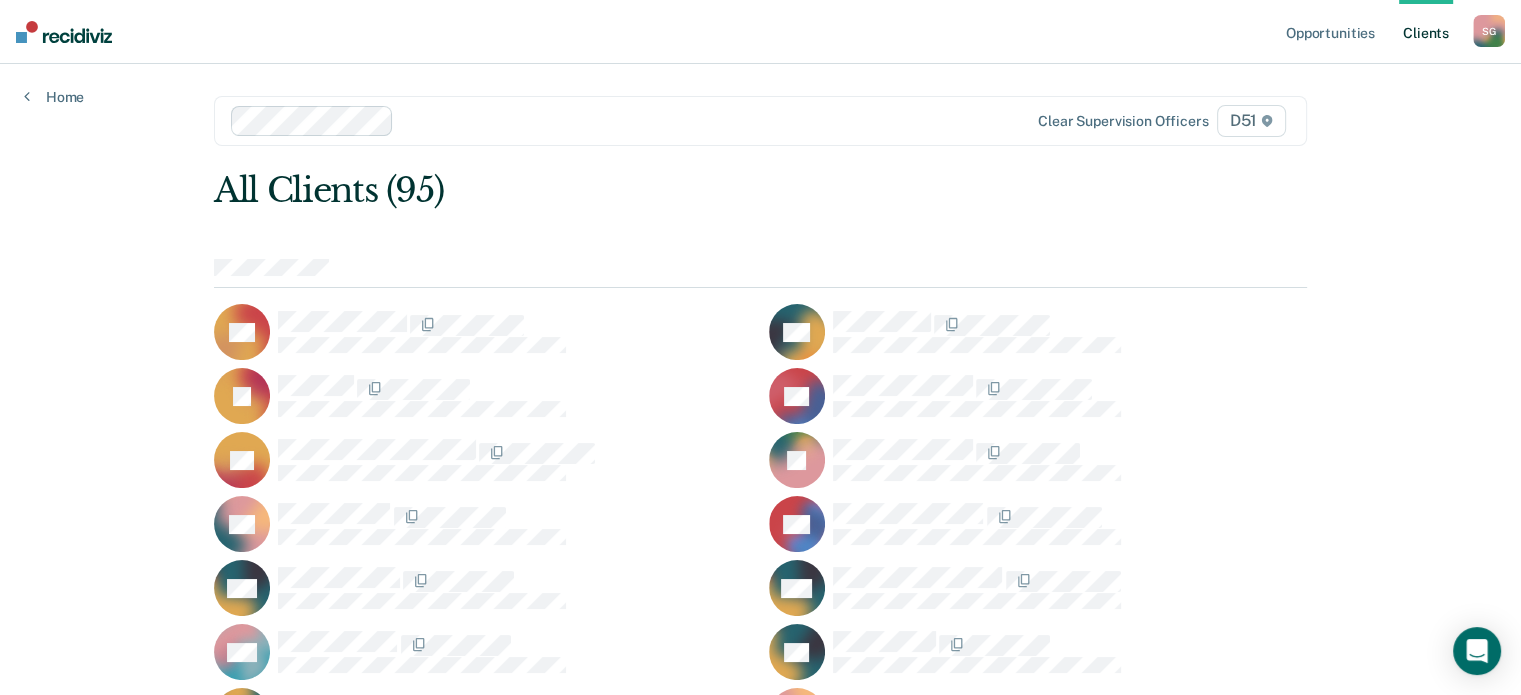 scroll, scrollTop: 868, scrollLeft: 0, axis: vertical 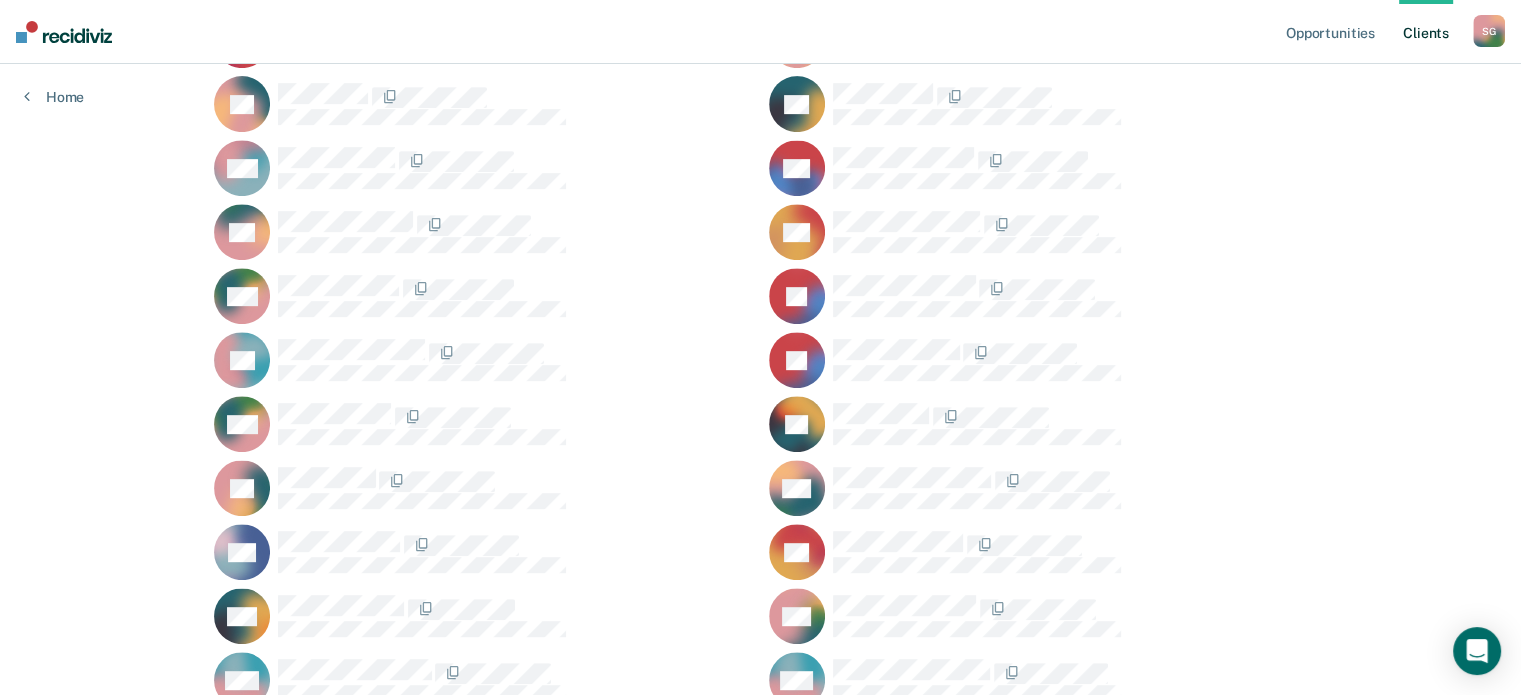 click on "JH" at bounding box center (1038, 360) 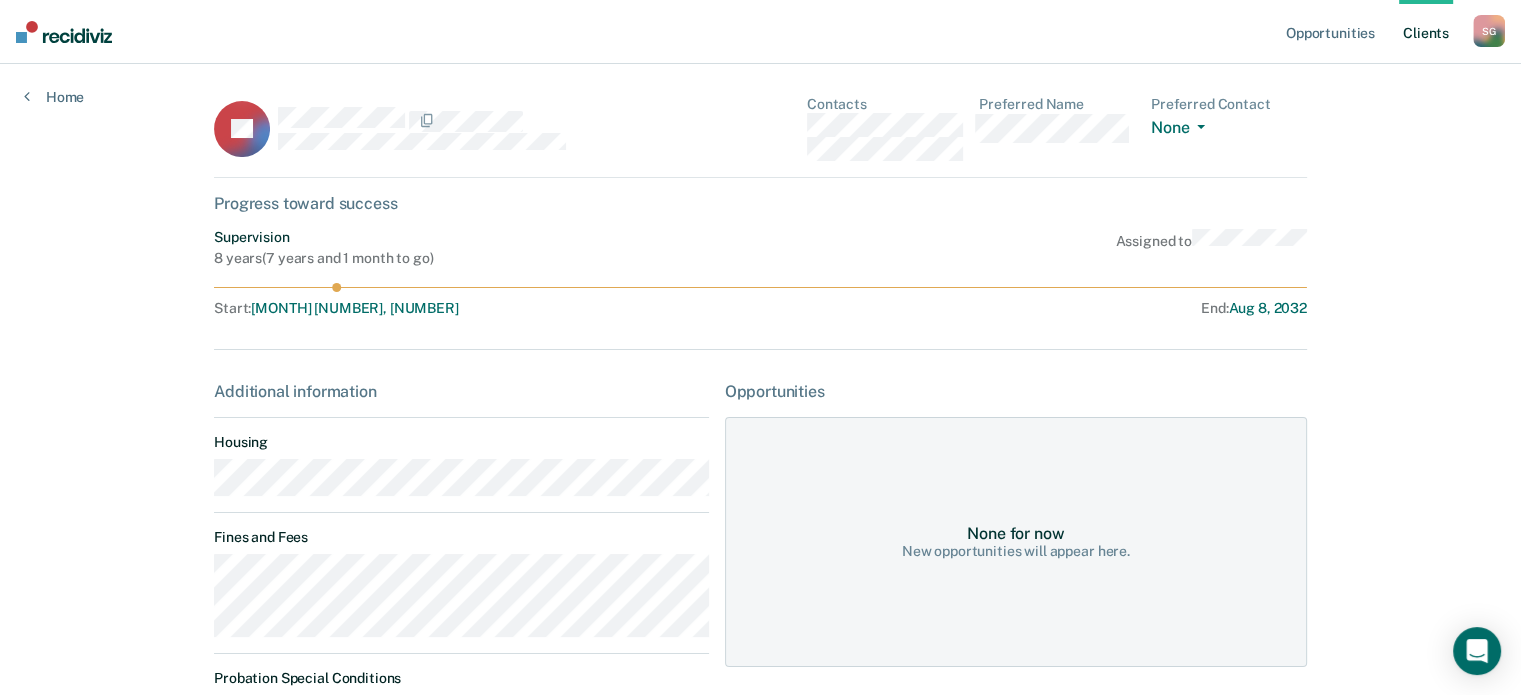 click on "Opportunities Client s [FIRST] [LAST] S G Profile How it works Log Out Home JH   Contacts Preferred Name Preferred Contact None Call Text Email None Progress toward success Supervision [NUMBER] years  ( [NUMBER] years and [NUMBER] month to go ) Assigned to  Start :  [MONTH] [NUMBER], [NUMBER] End :  [MONTH] [NUMBER], [NUMBER] Additional information Housing   Fines and Fees Probation Special Conditions Parole Special Conditions Opportunities None for now New opportunities will appear here." at bounding box center (760, 473) 